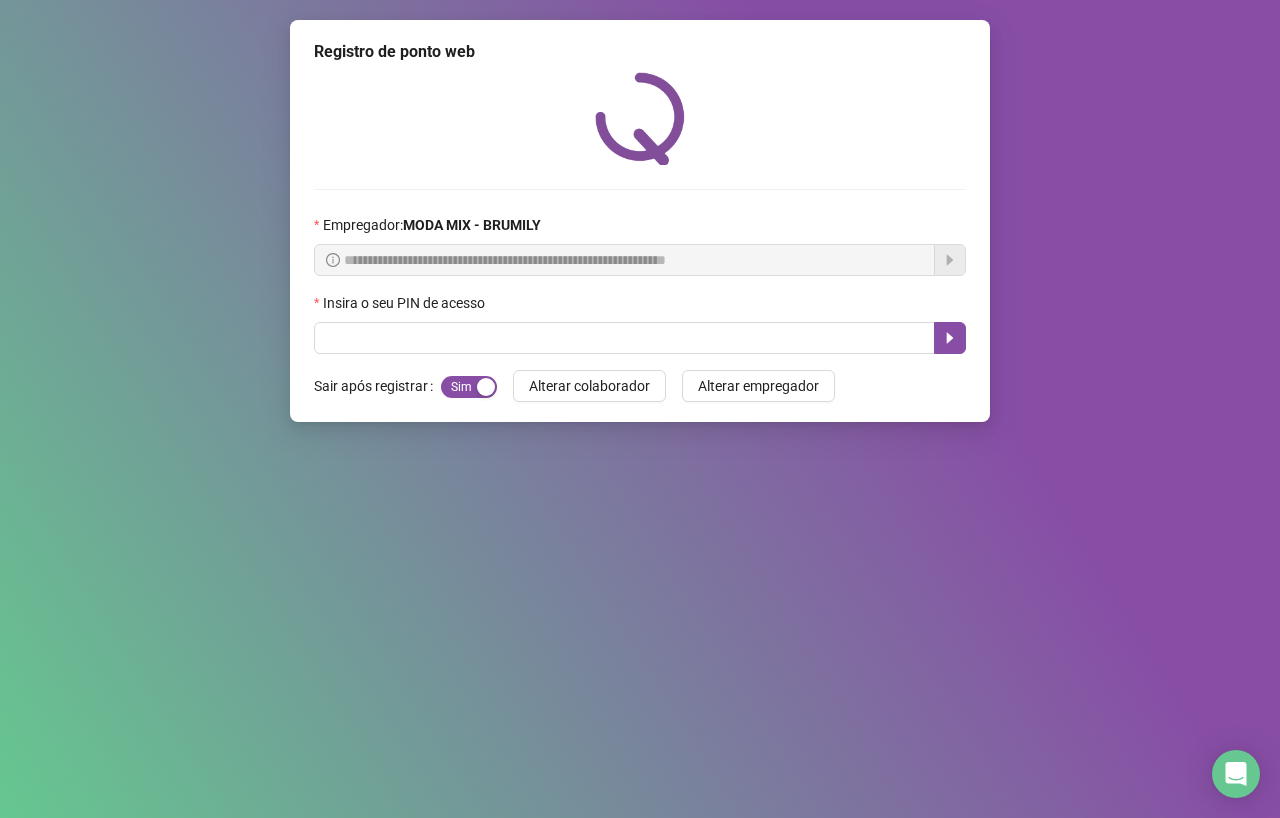 scroll, scrollTop: 0, scrollLeft: 0, axis: both 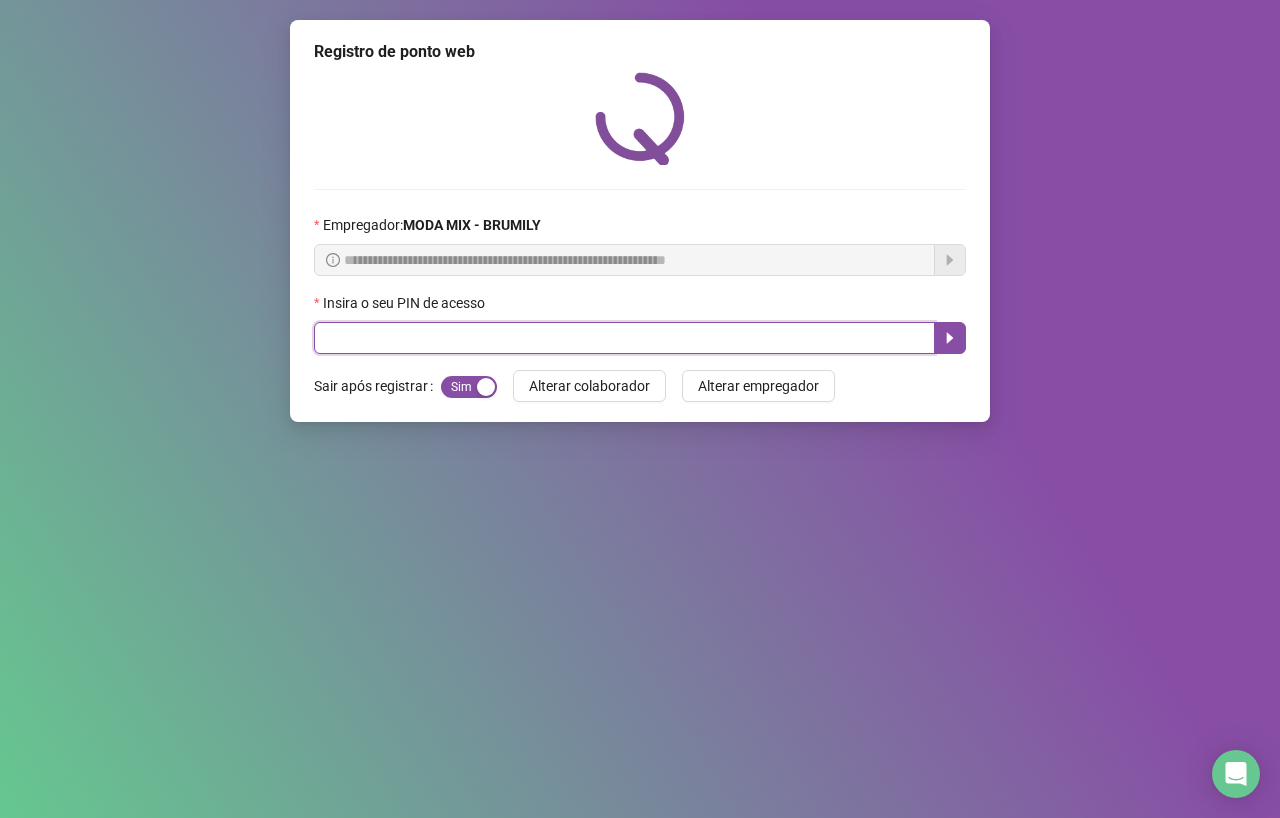 click at bounding box center (624, 338) 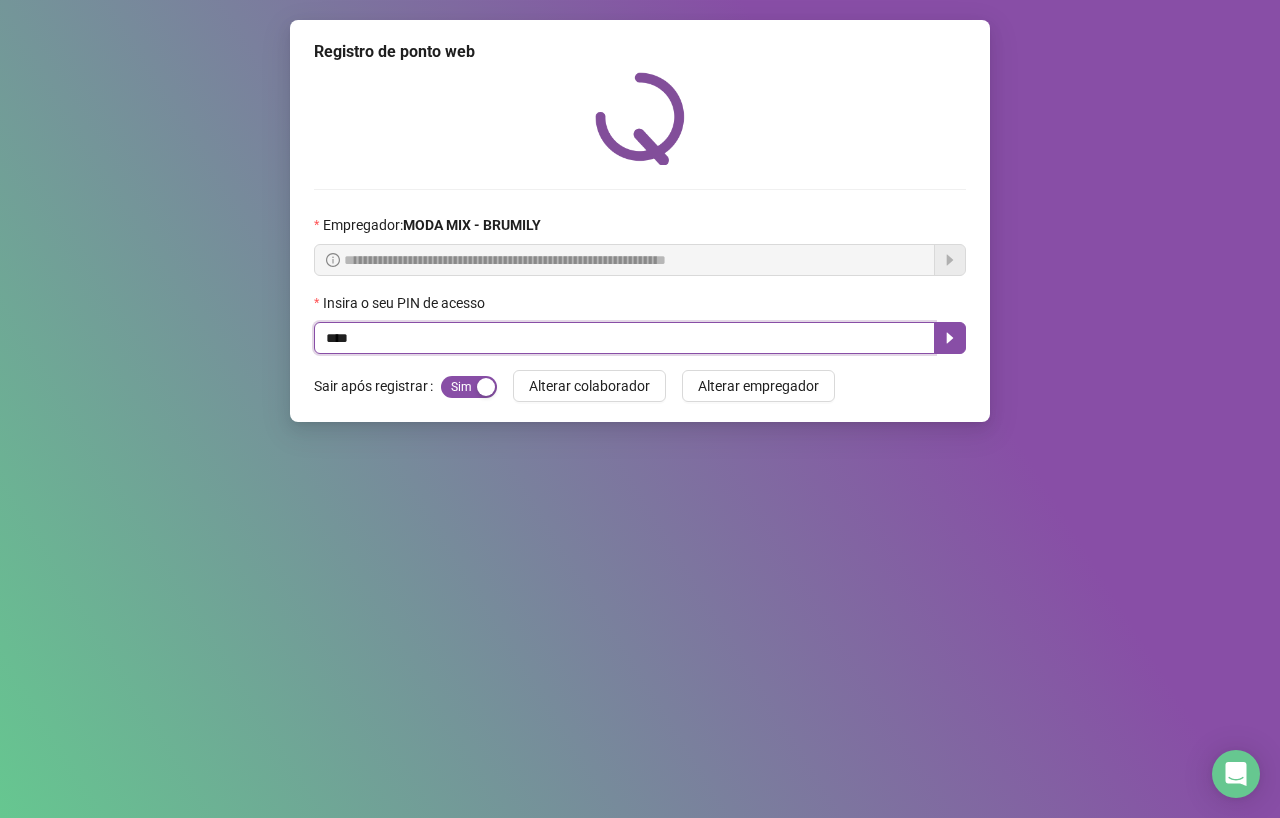 type on "*****" 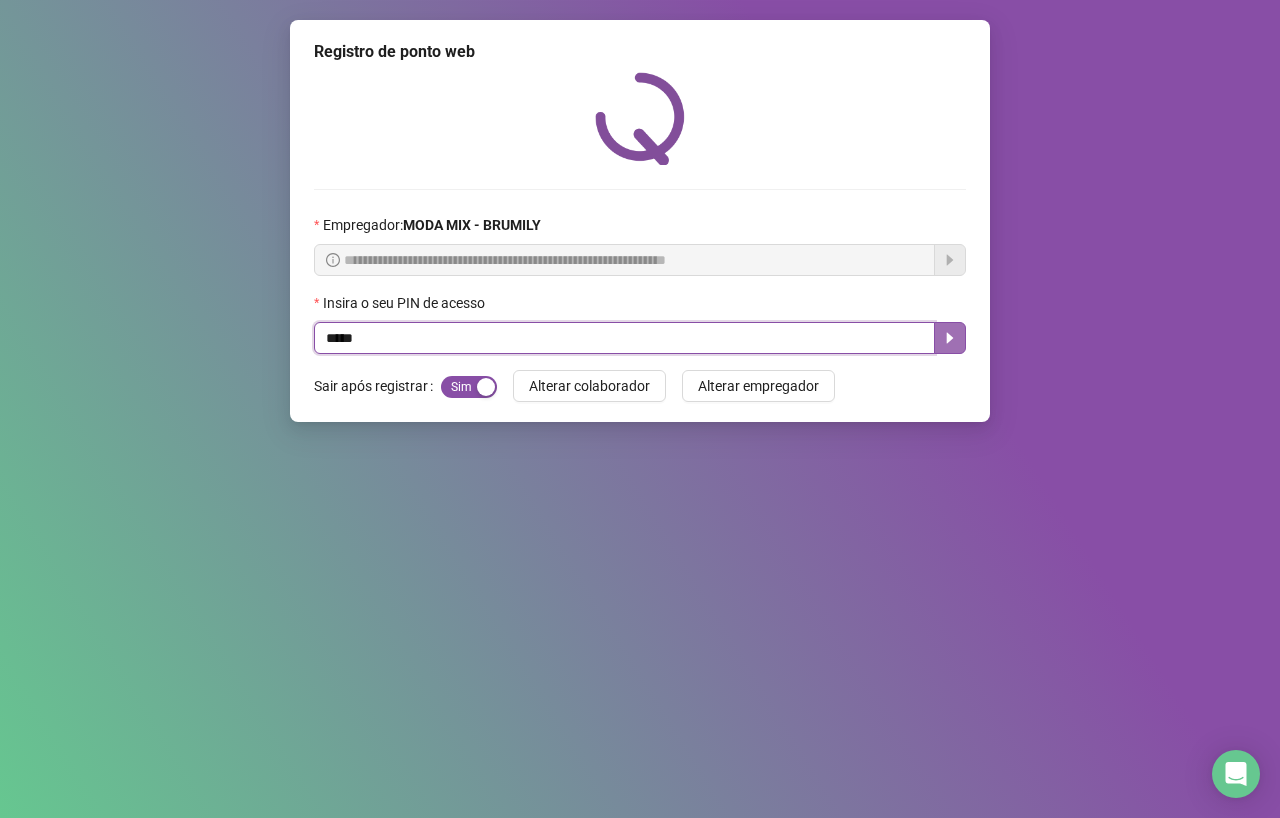 click at bounding box center [950, 338] 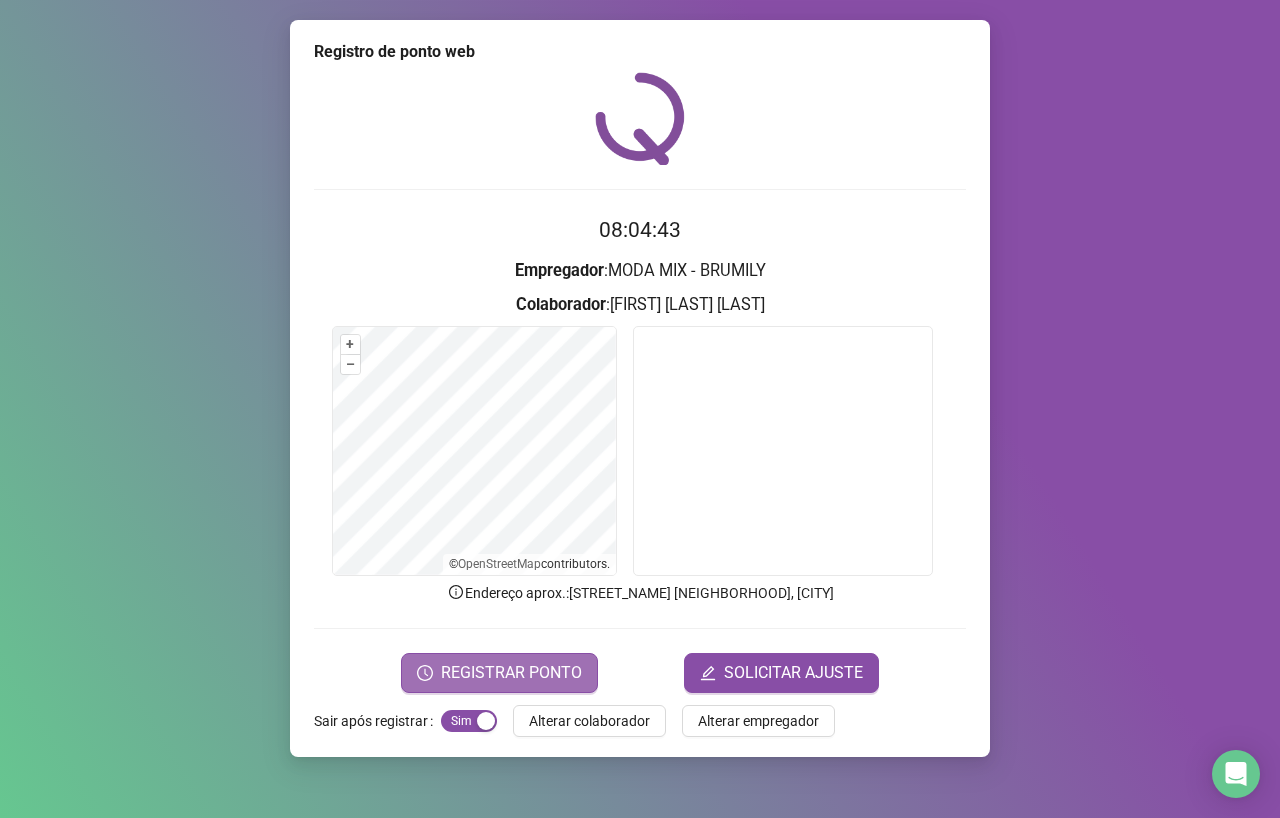 click on "REGISTRAR PONTO" at bounding box center (499, 673) 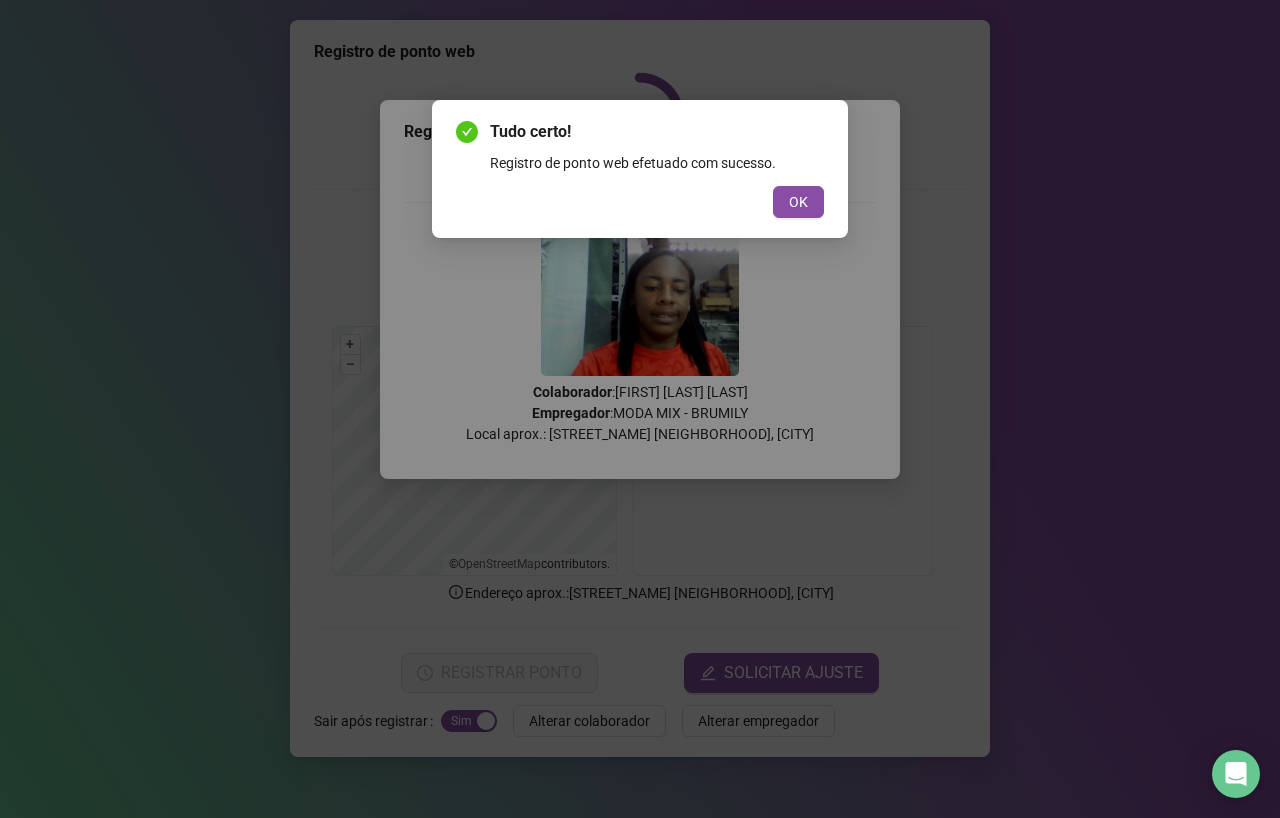 click on "Tudo certo! Registro de ponto web efetuado com sucesso. OK" at bounding box center (640, 169) 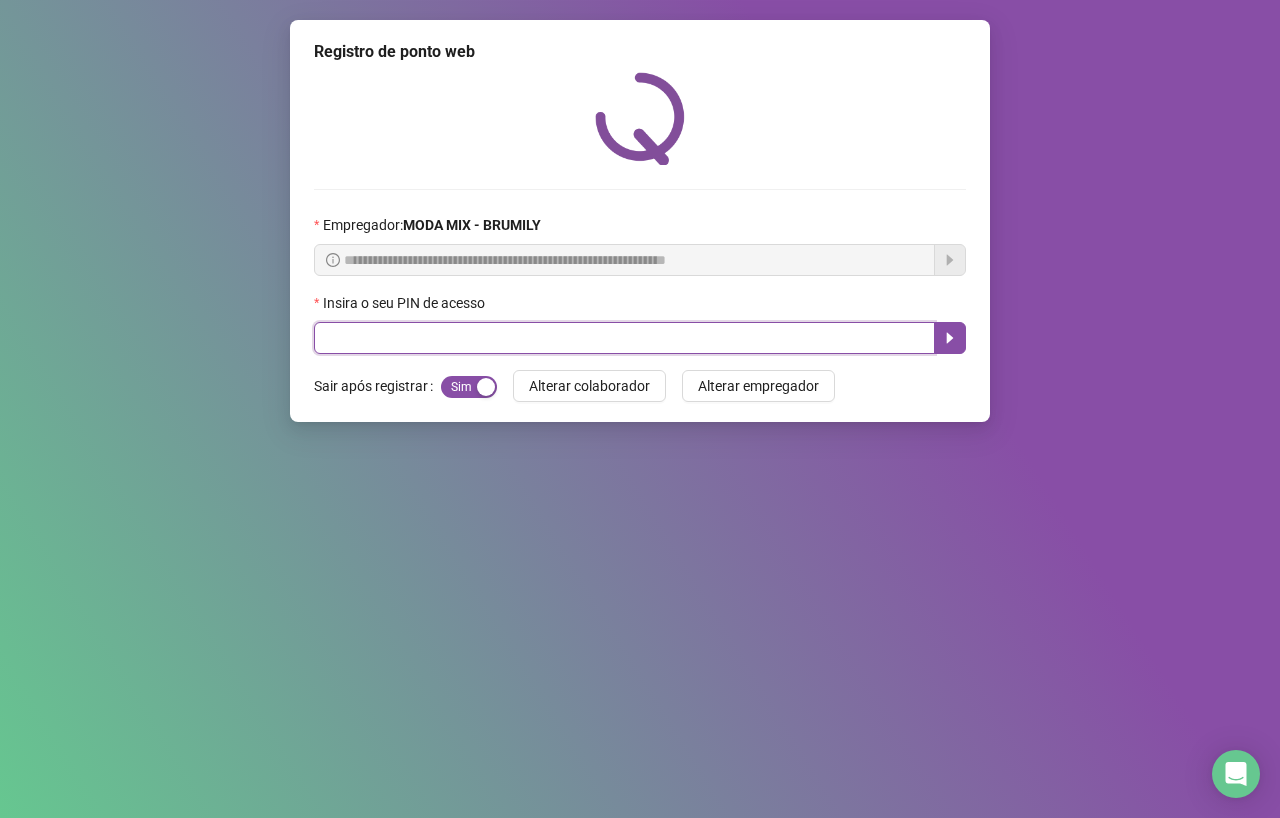 click at bounding box center [624, 338] 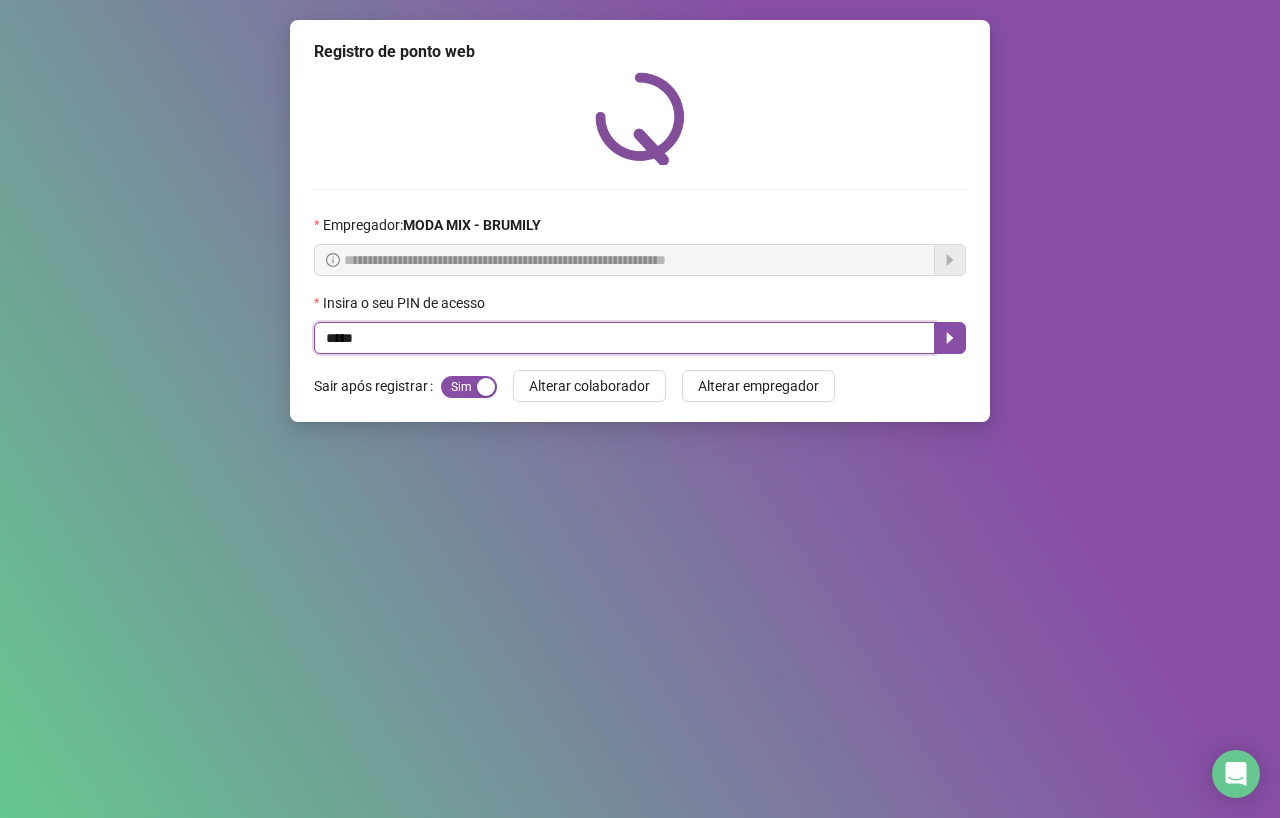 type on "*****" 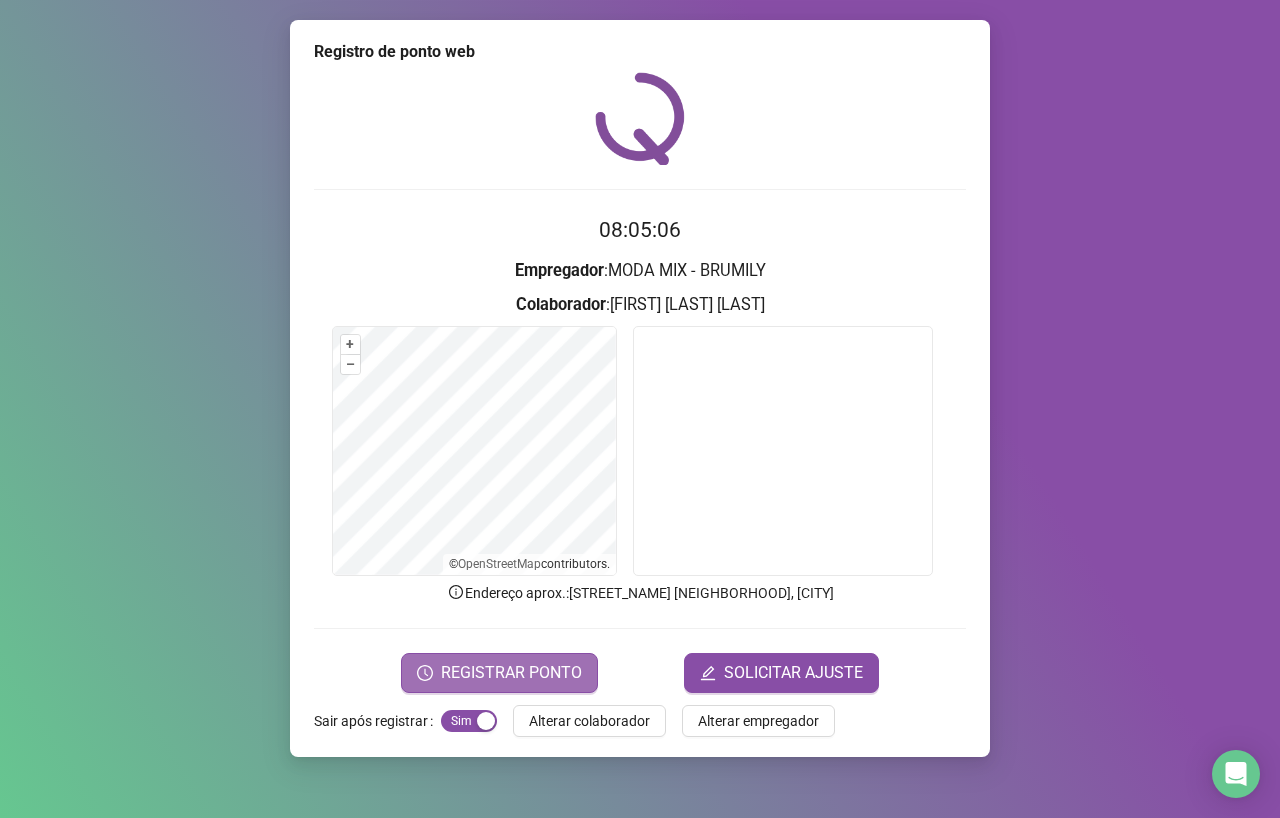 click on "REGISTRAR PONTO" at bounding box center (511, 673) 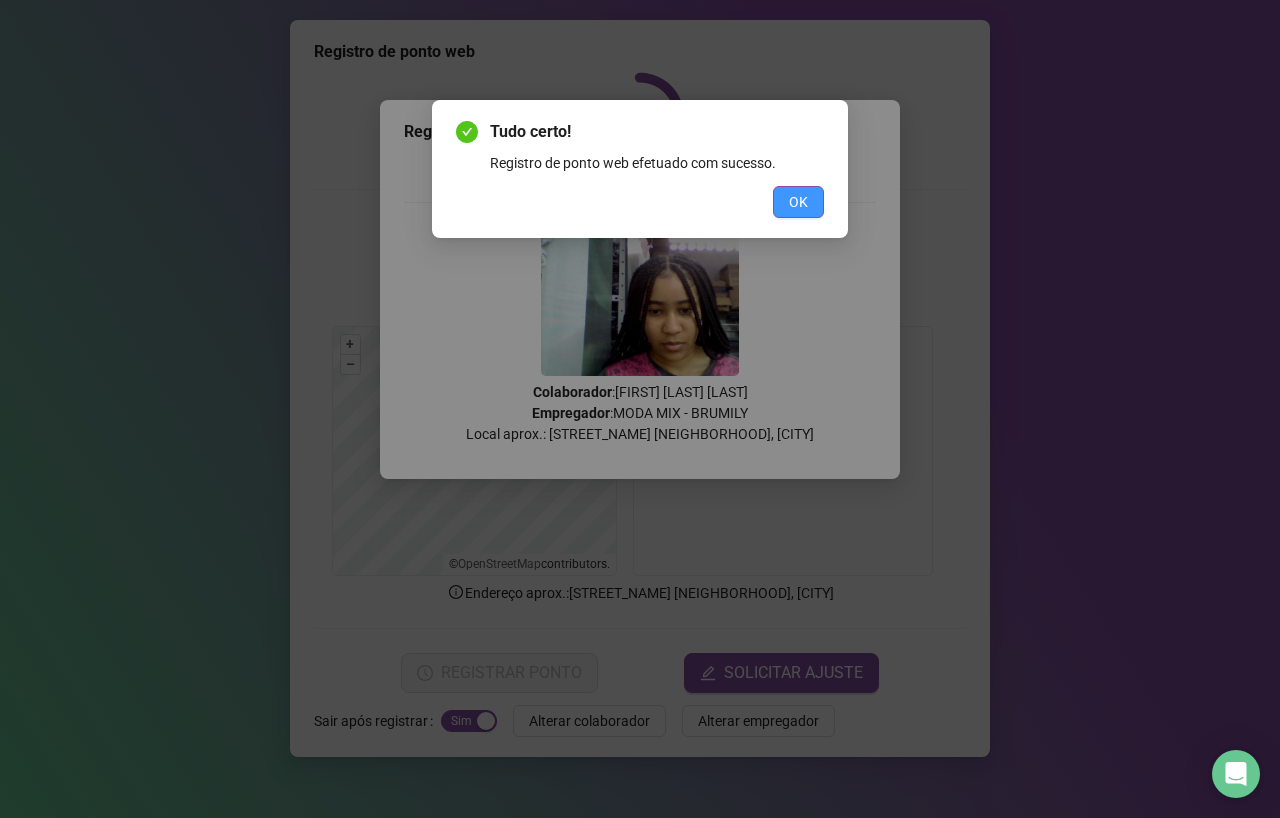 click on "OK" at bounding box center [798, 202] 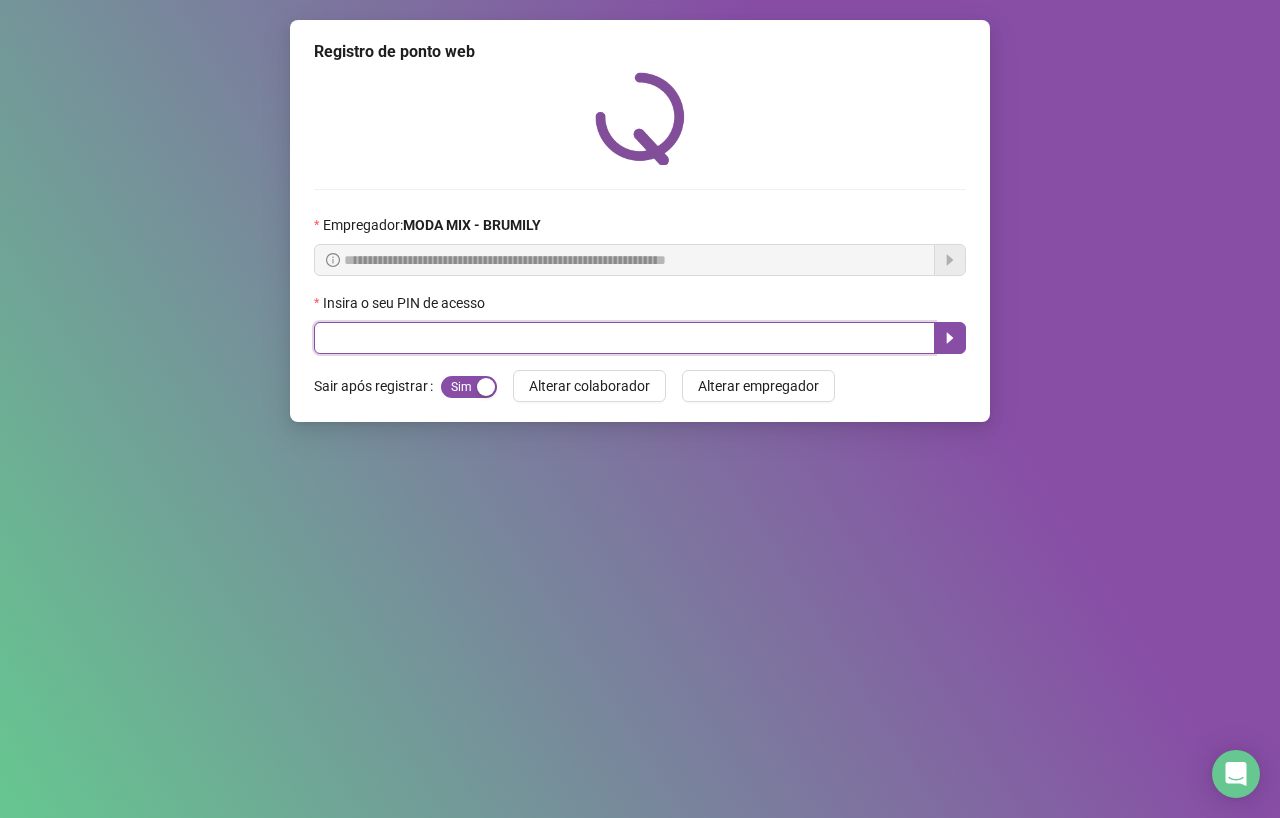 click at bounding box center [624, 338] 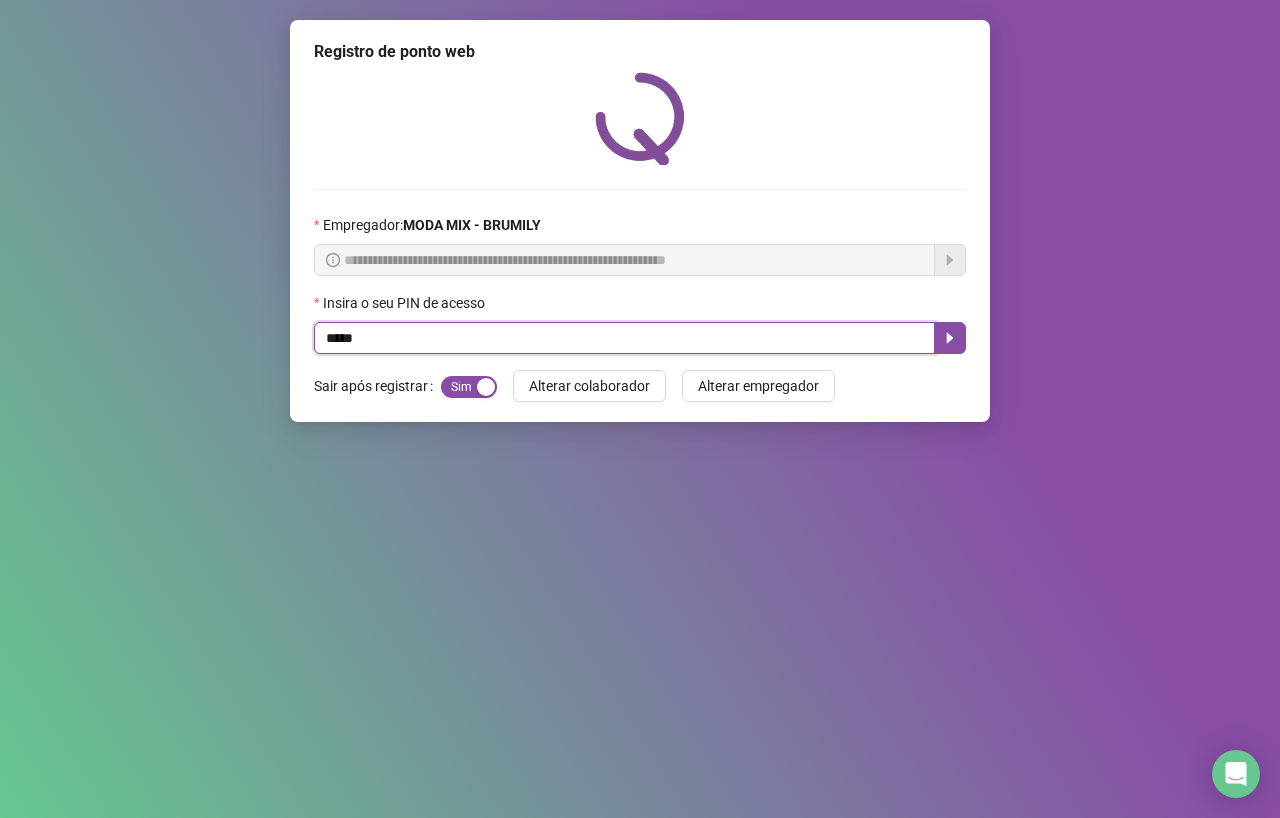 type on "*****" 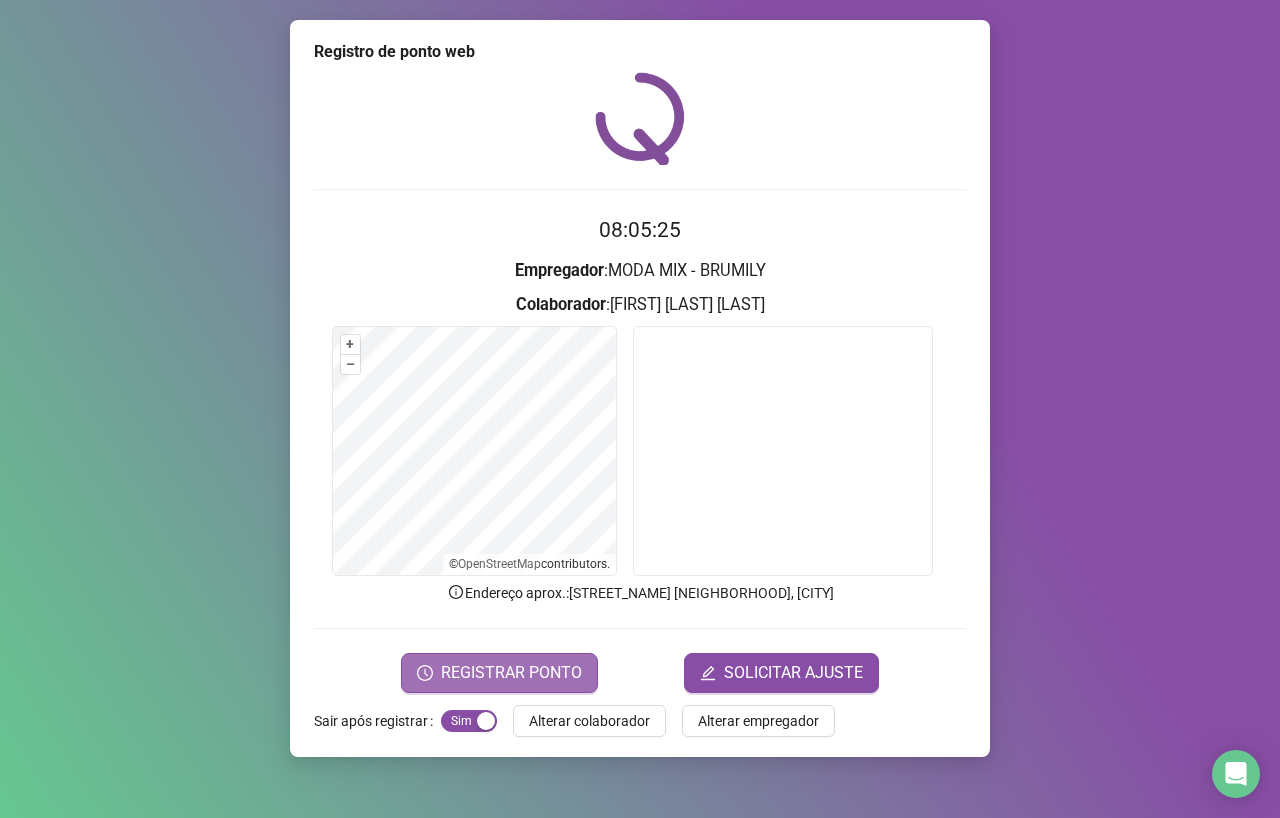 click on "REGISTRAR PONTO" at bounding box center (511, 673) 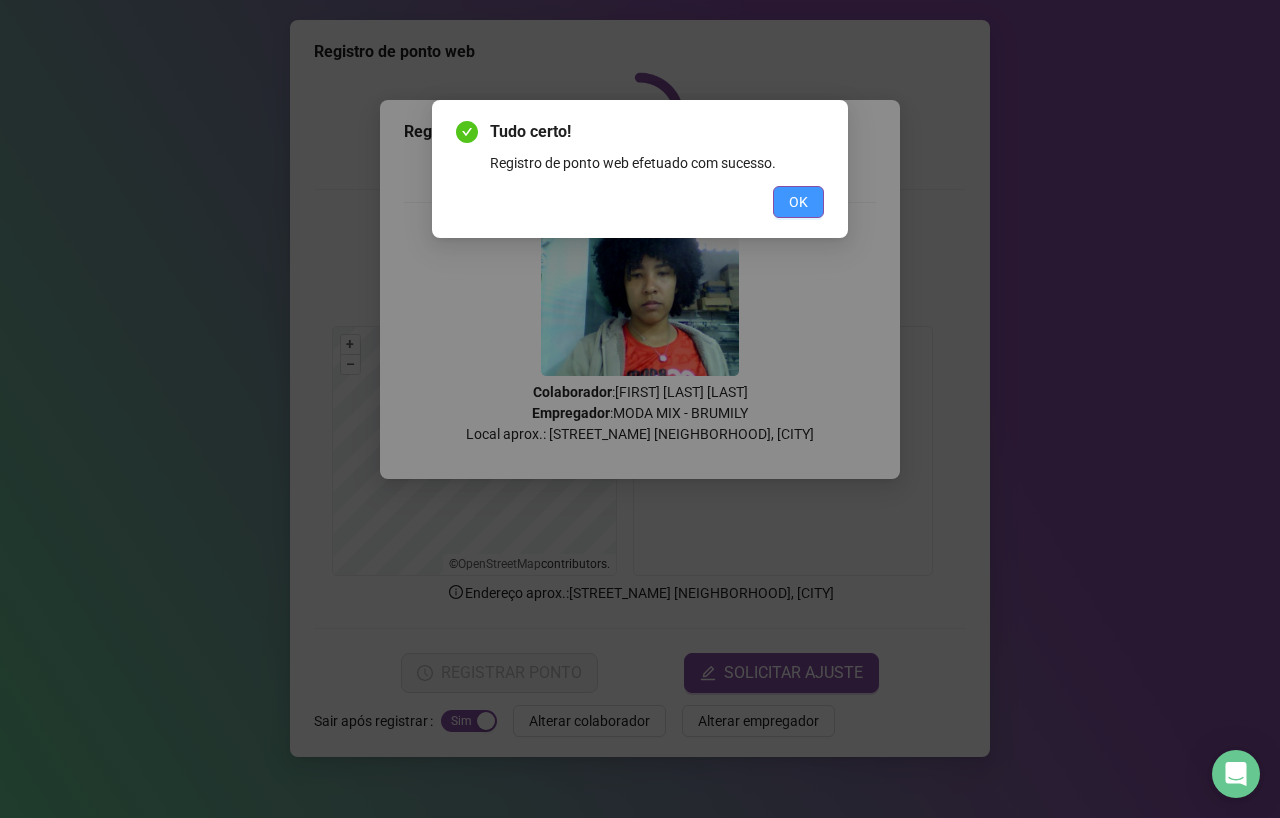 click on "OK" at bounding box center (798, 202) 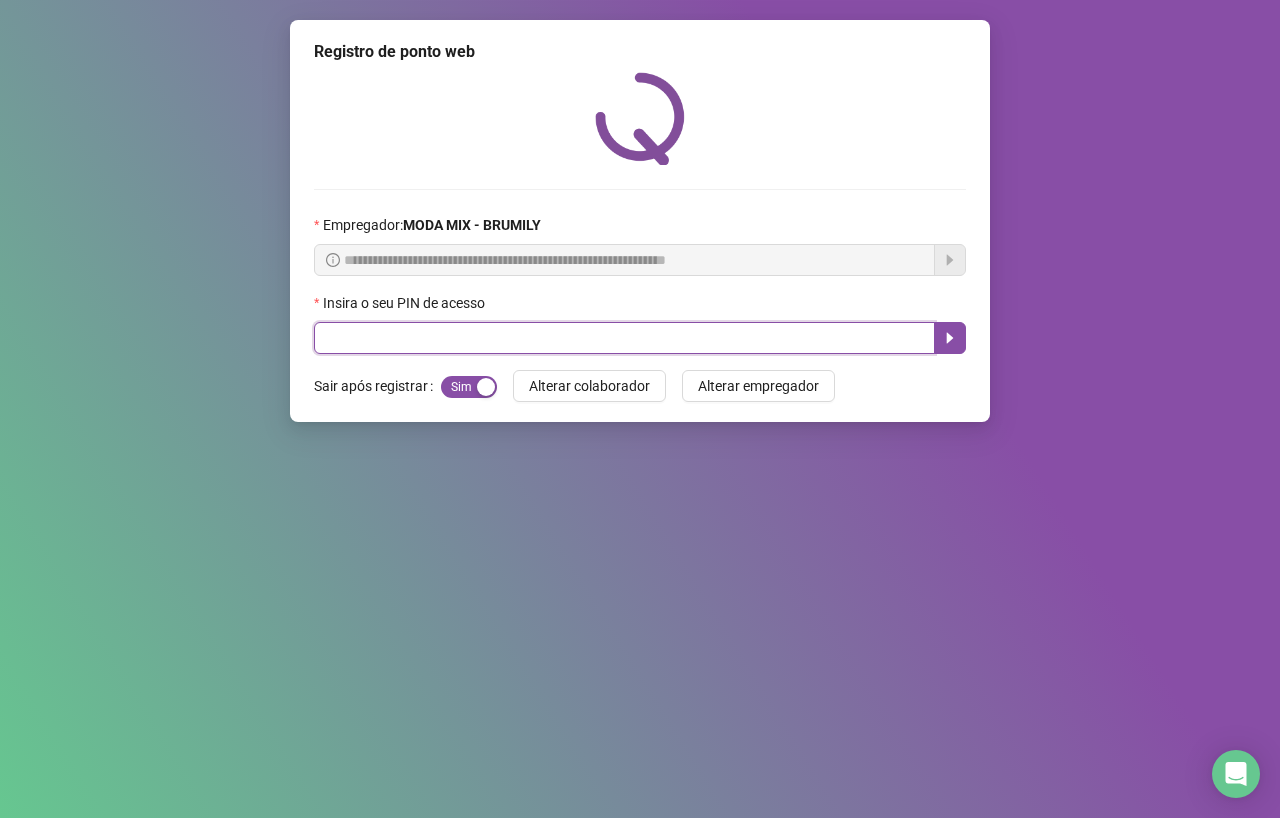 click at bounding box center (624, 338) 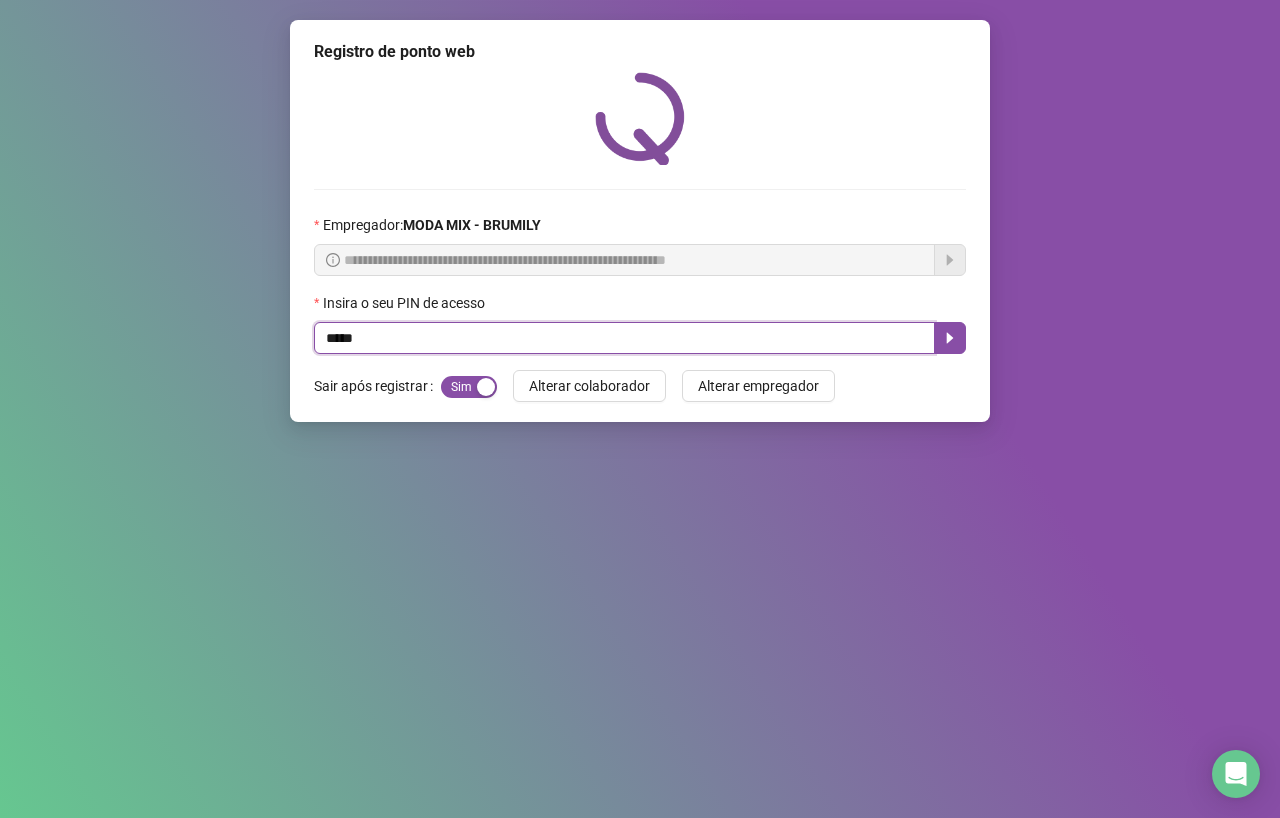 type on "*****" 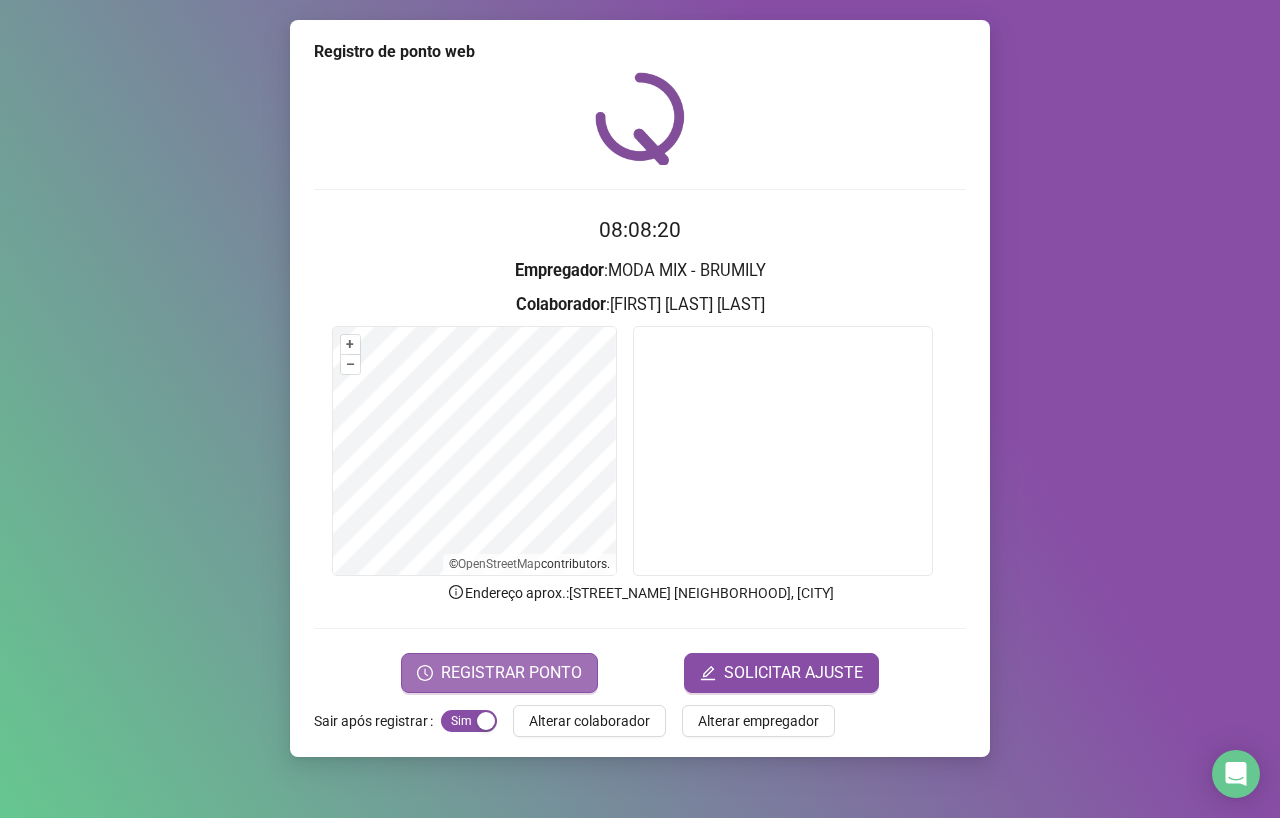 click on "REGISTRAR PONTO" at bounding box center (511, 673) 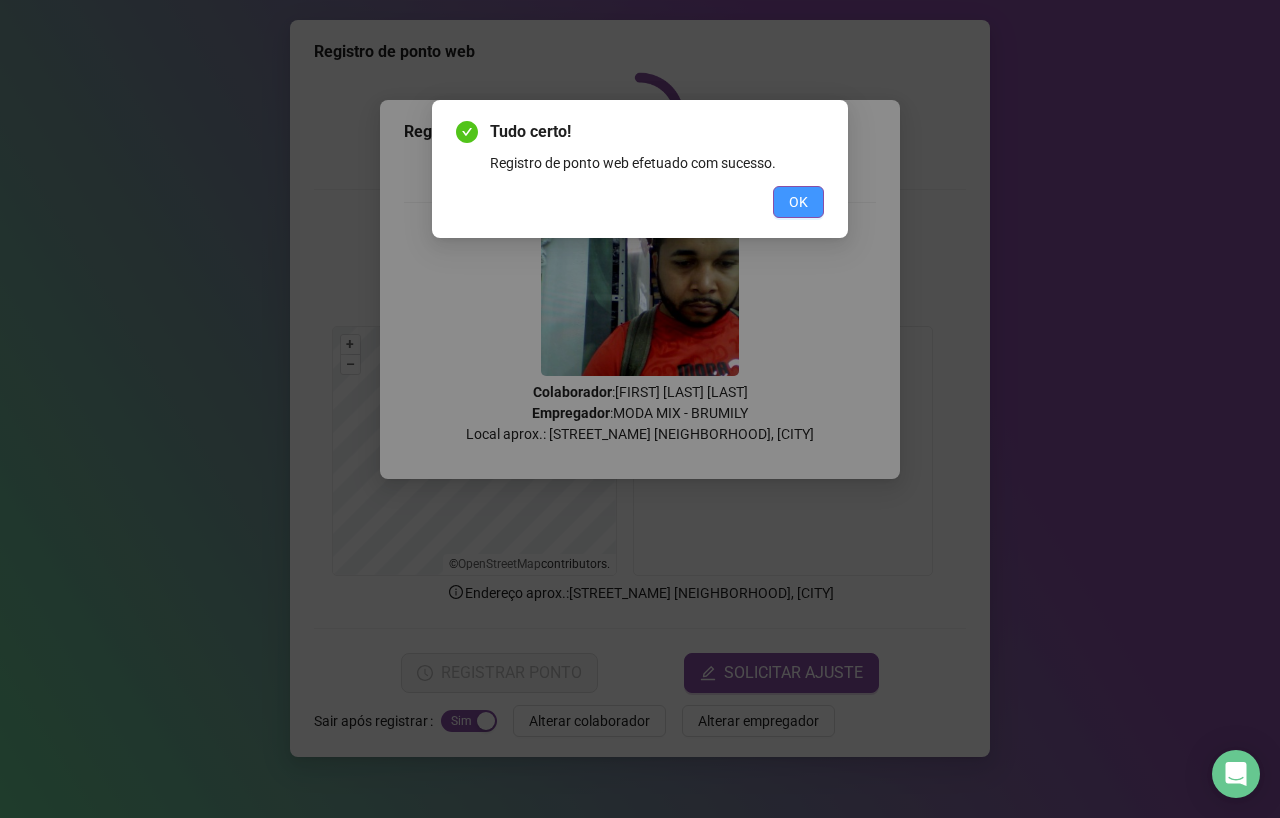 click on "OK" at bounding box center (798, 202) 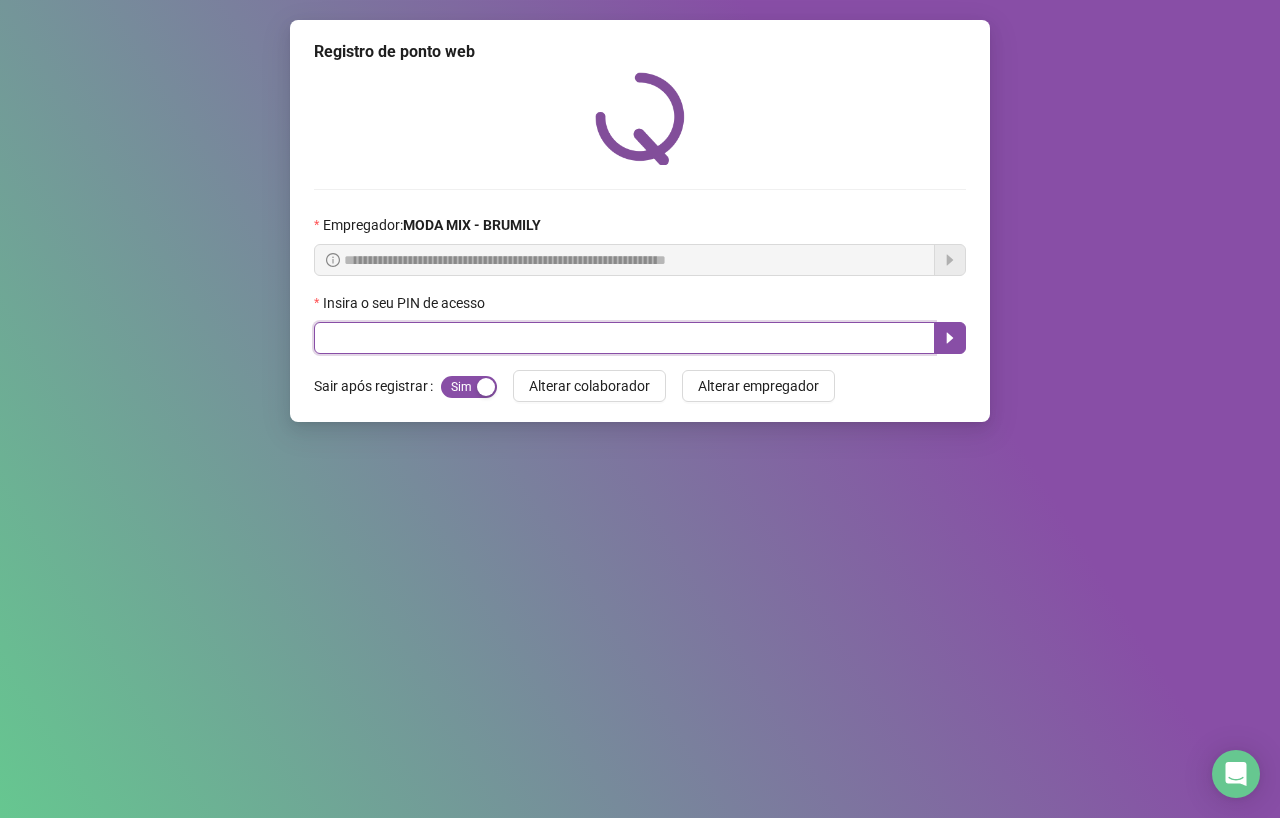 click at bounding box center [624, 338] 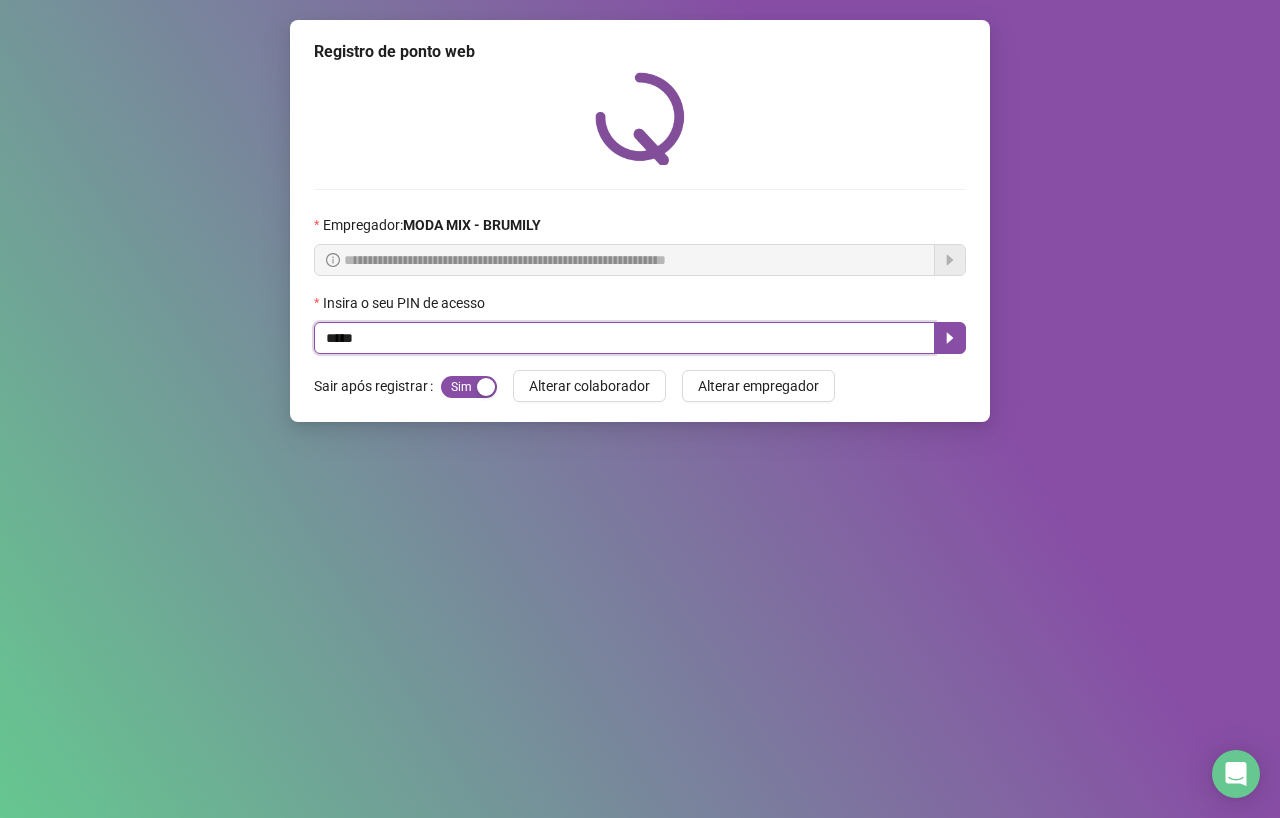 type on "*****" 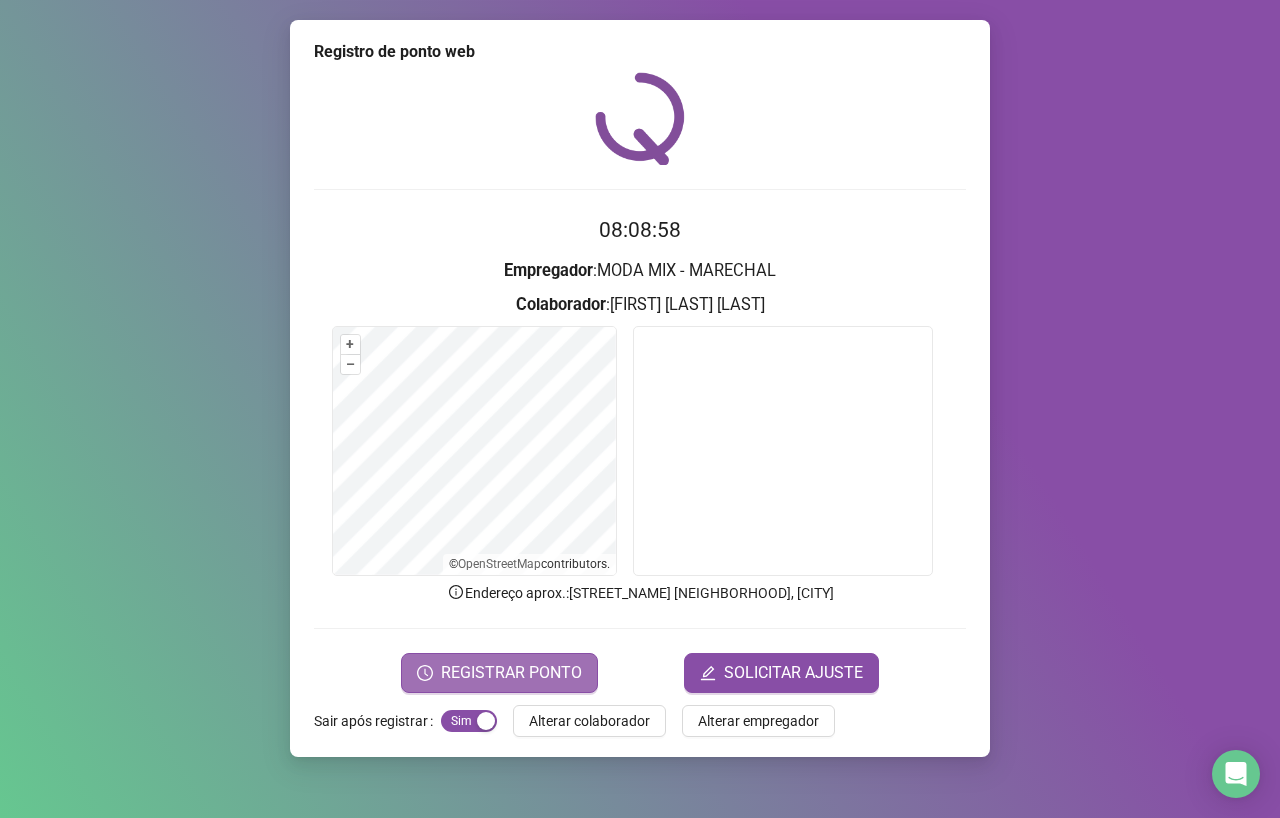click on "REGISTRAR PONTO" at bounding box center [511, 673] 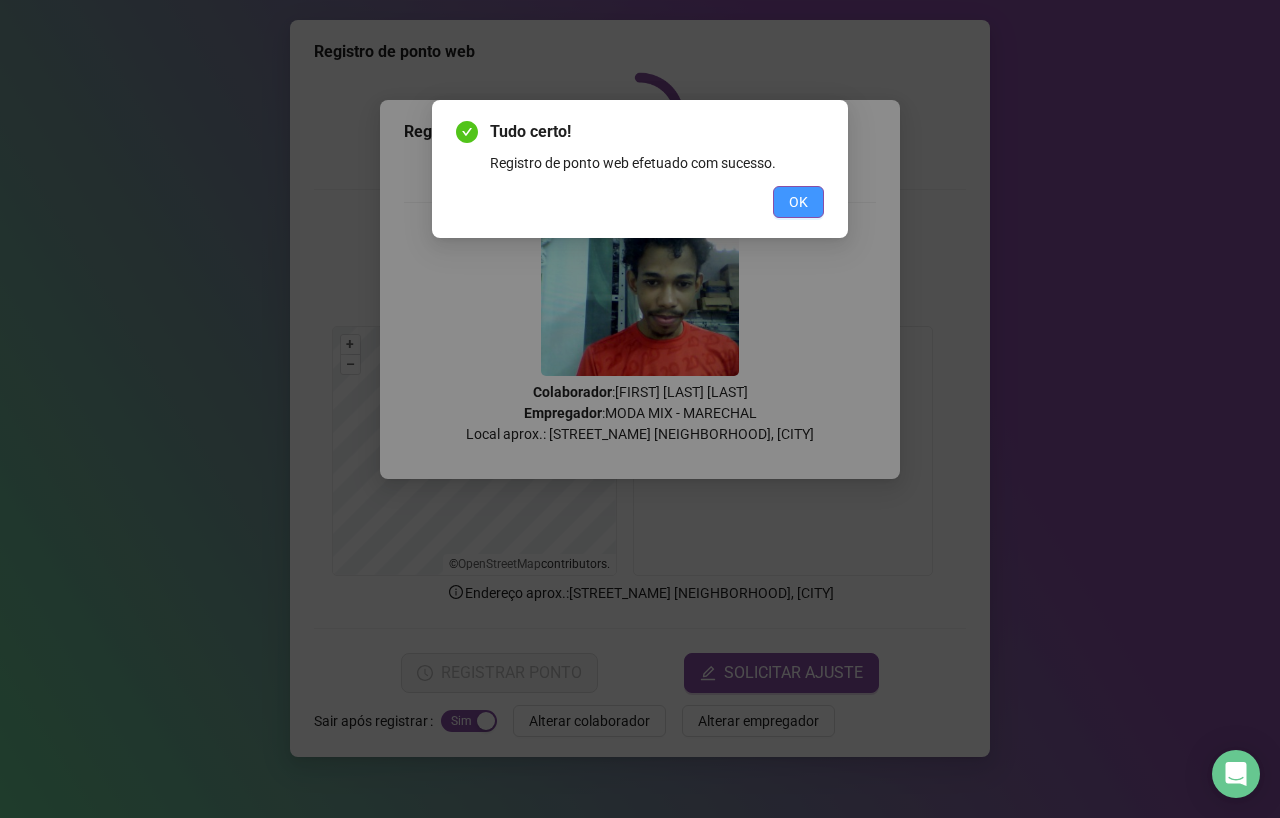 click on "OK" at bounding box center (798, 202) 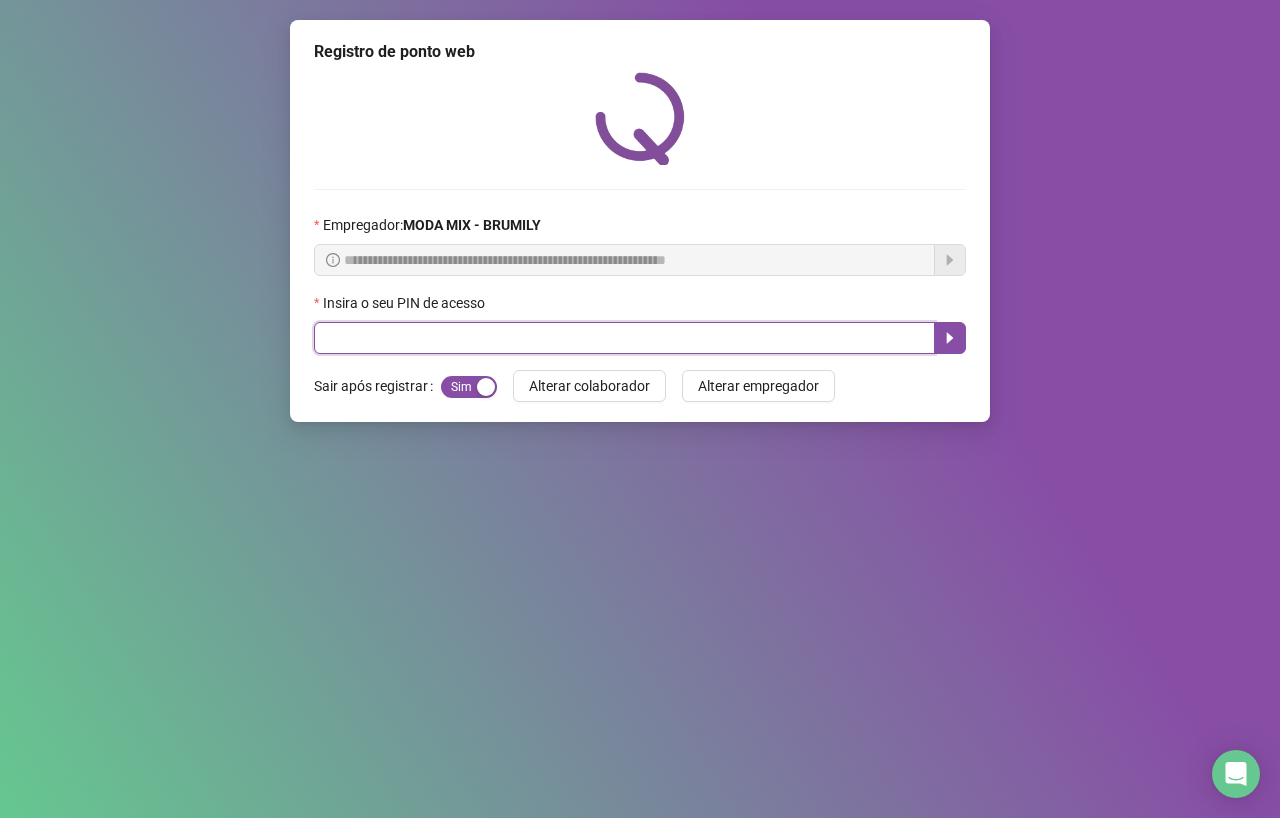 click at bounding box center [624, 338] 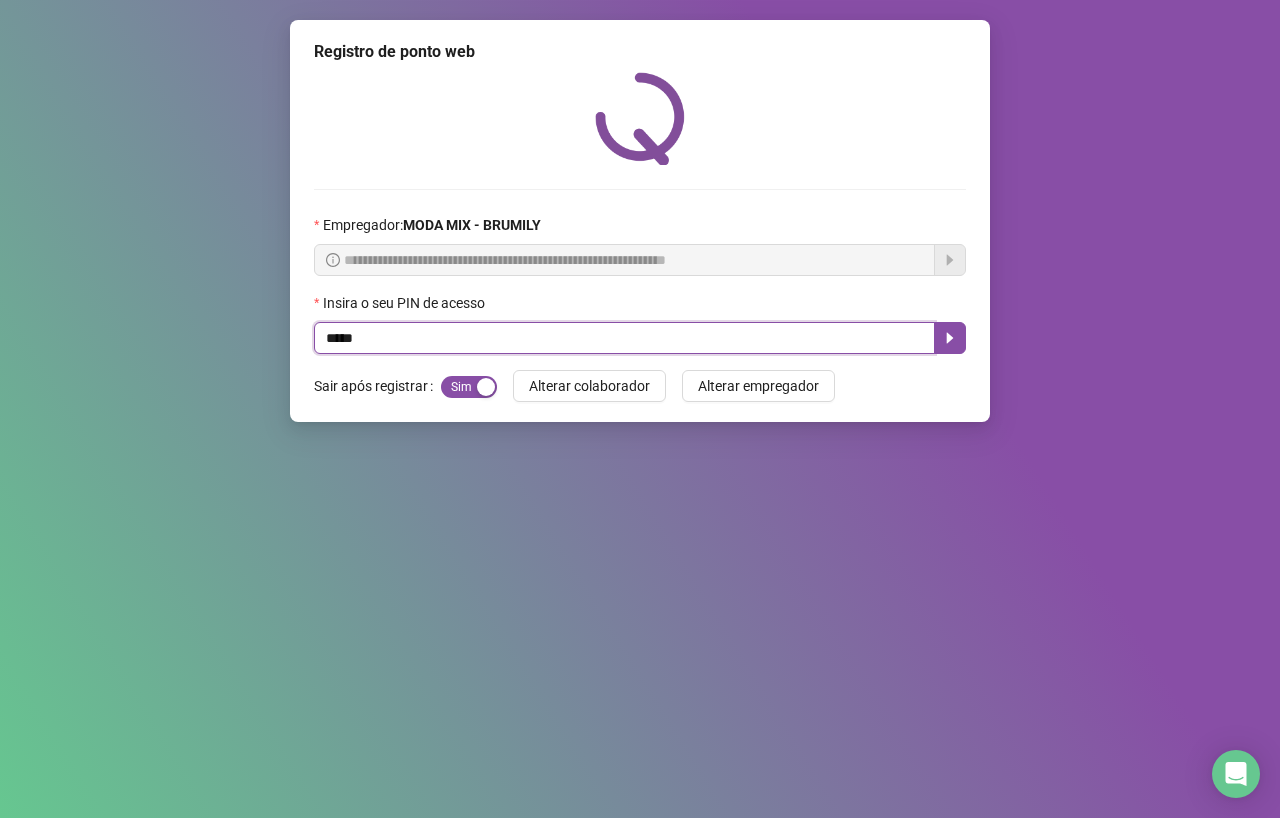 type on "*****" 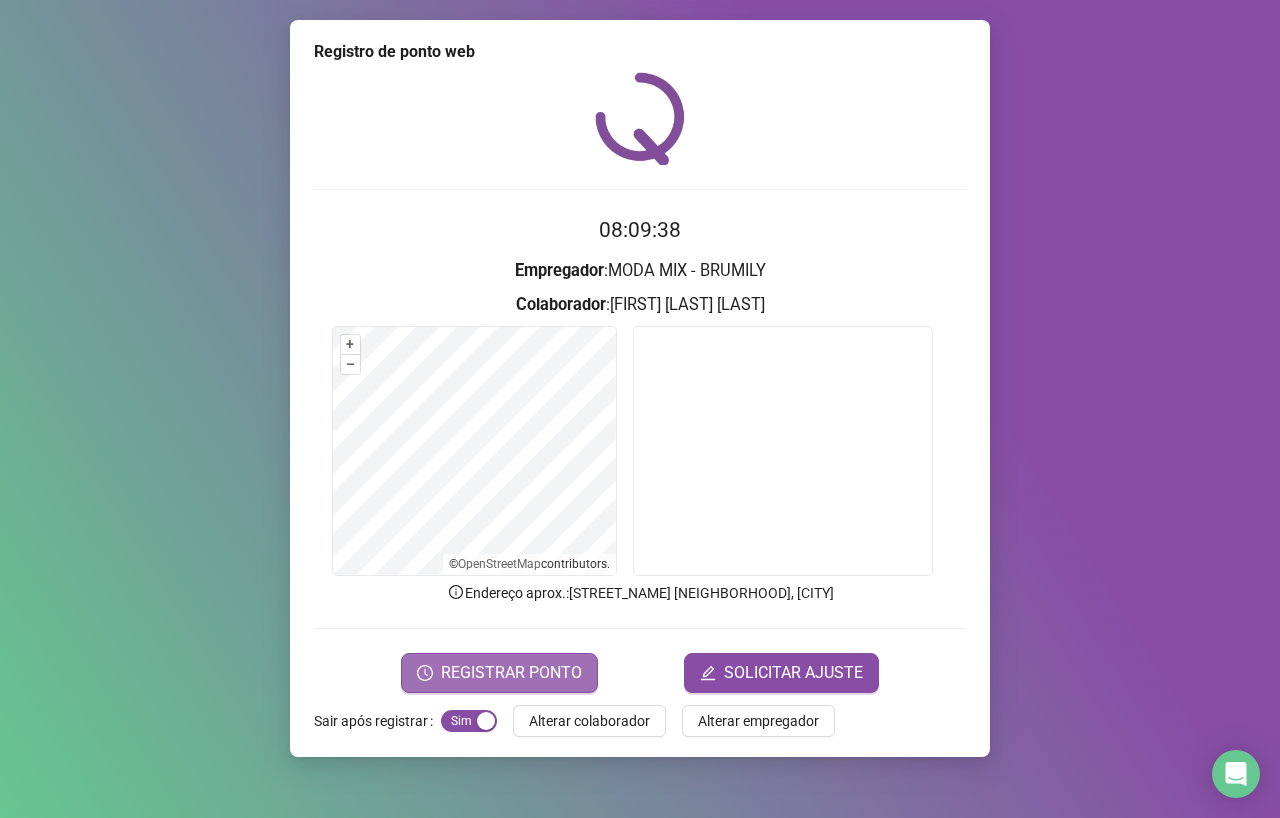 click on "REGISTRAR PONTO" at bounding box center (511, 673) 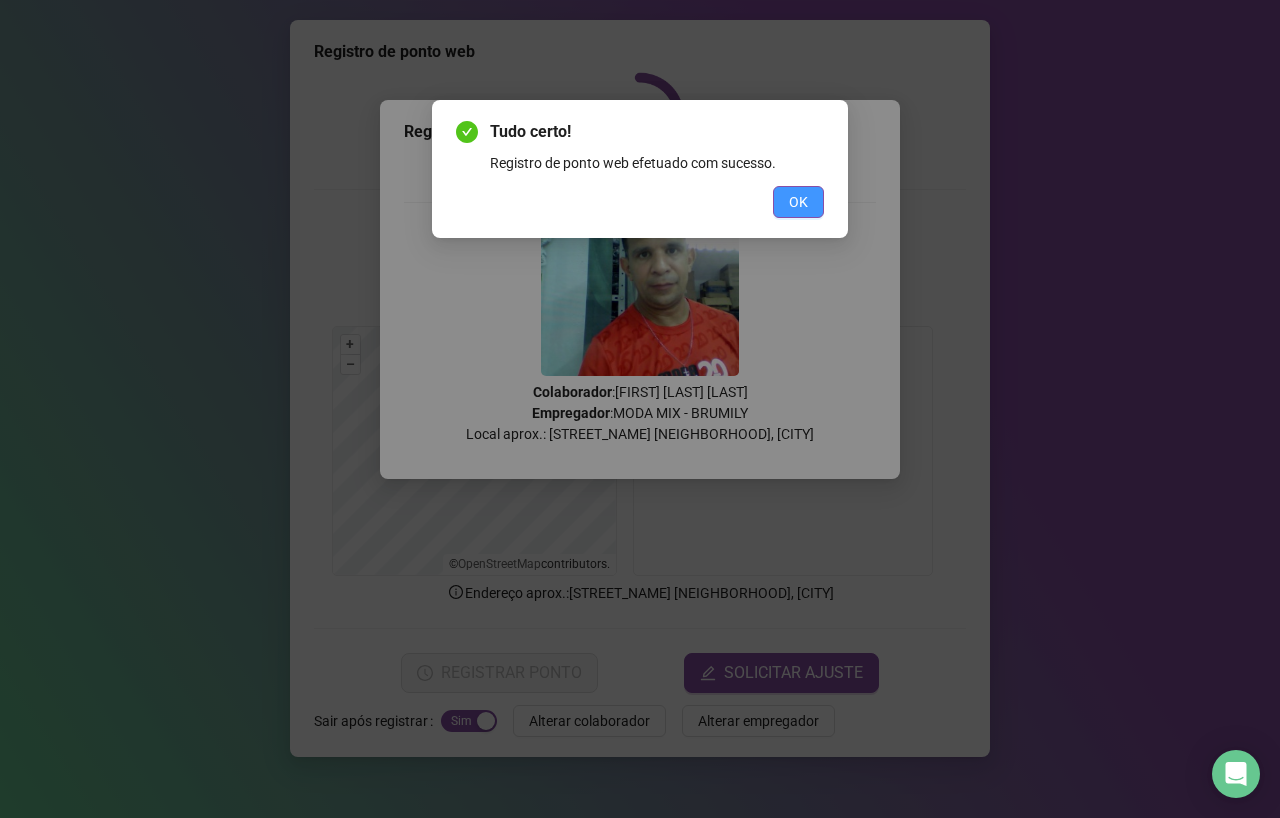 click on "OK" at bounding box center (798, 202) 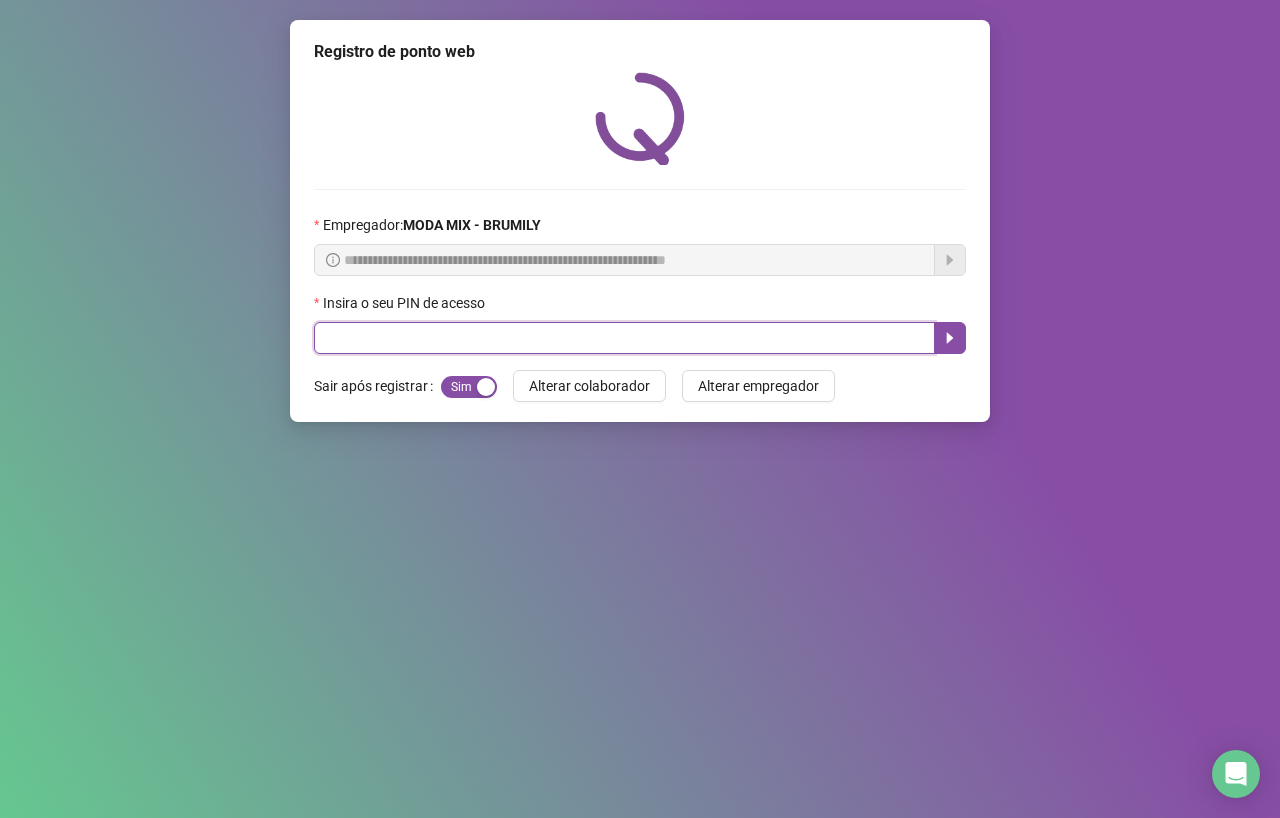 click at bounding box center [624, 338] 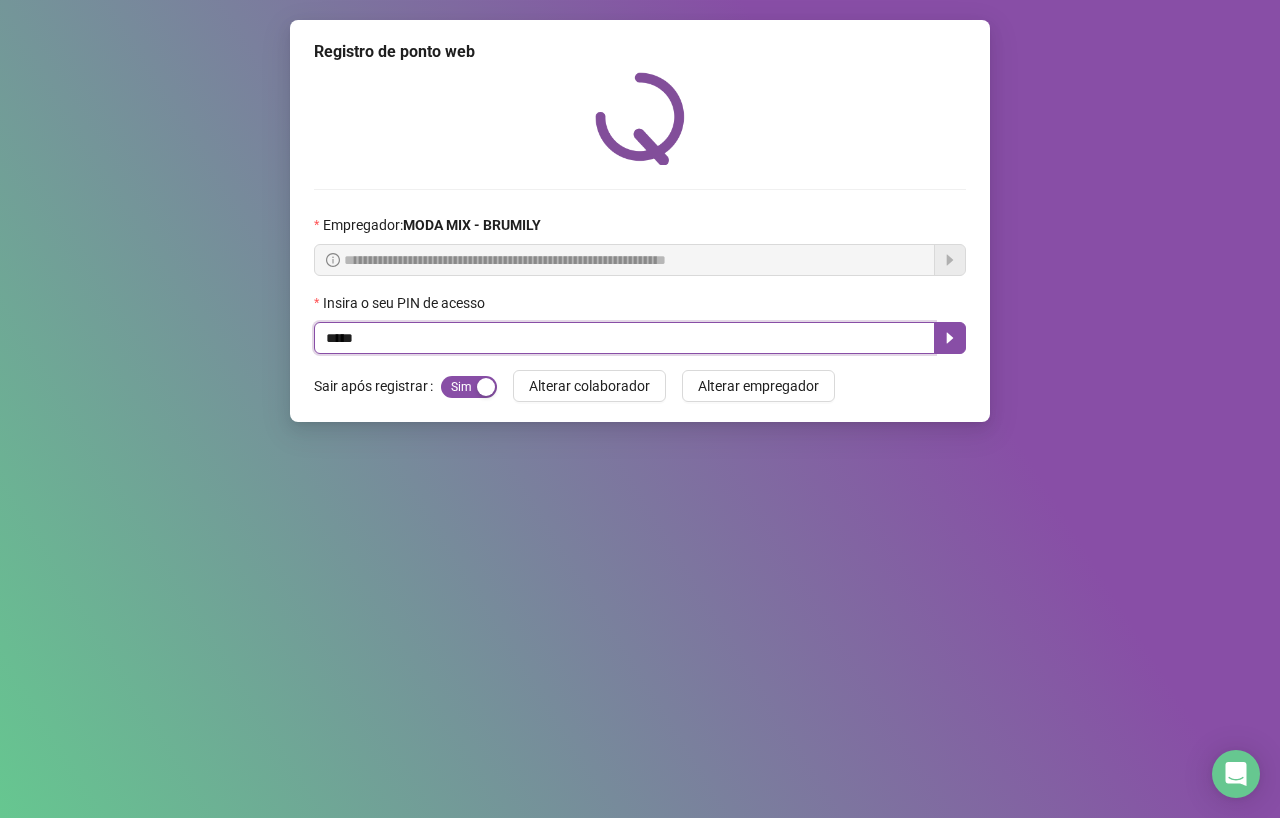 type on "*****" 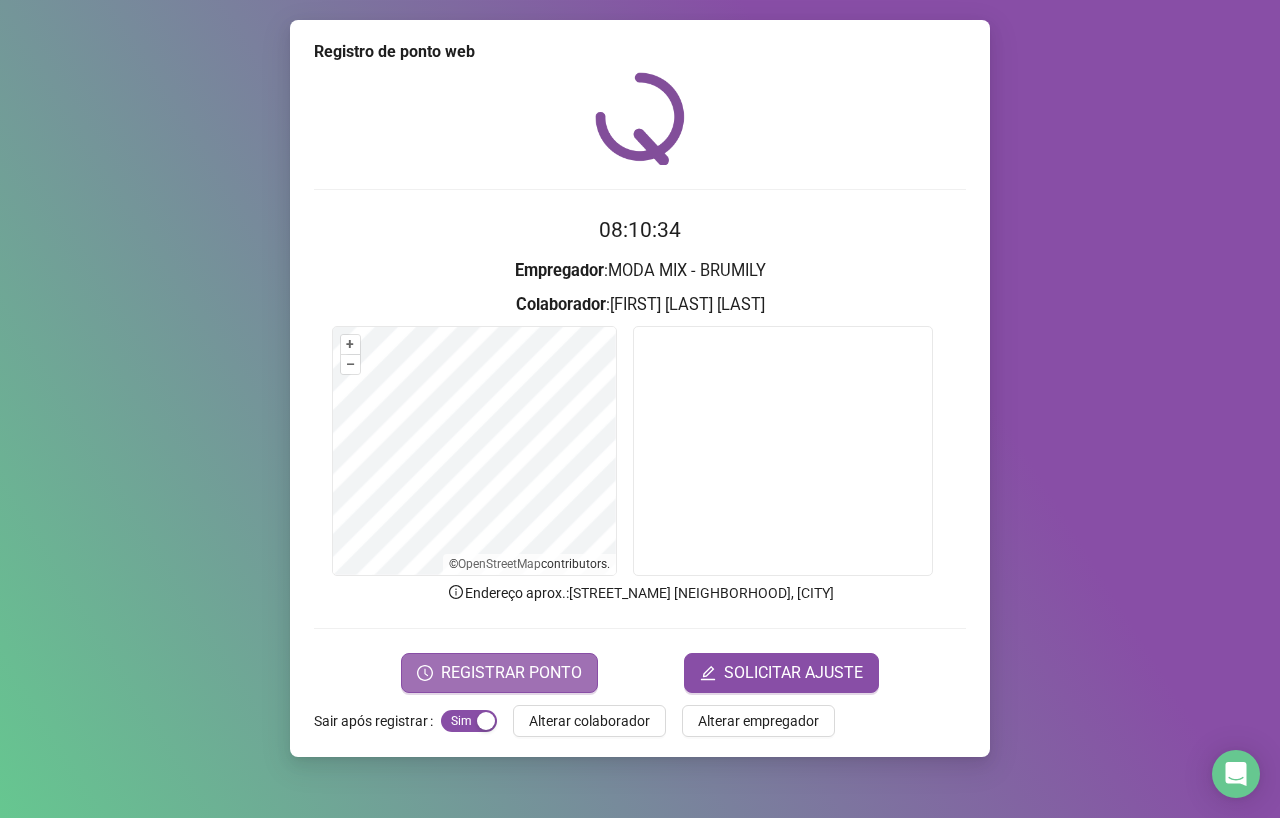 click on "REGISTRAR PONTO" at bounding box center (511, 673) 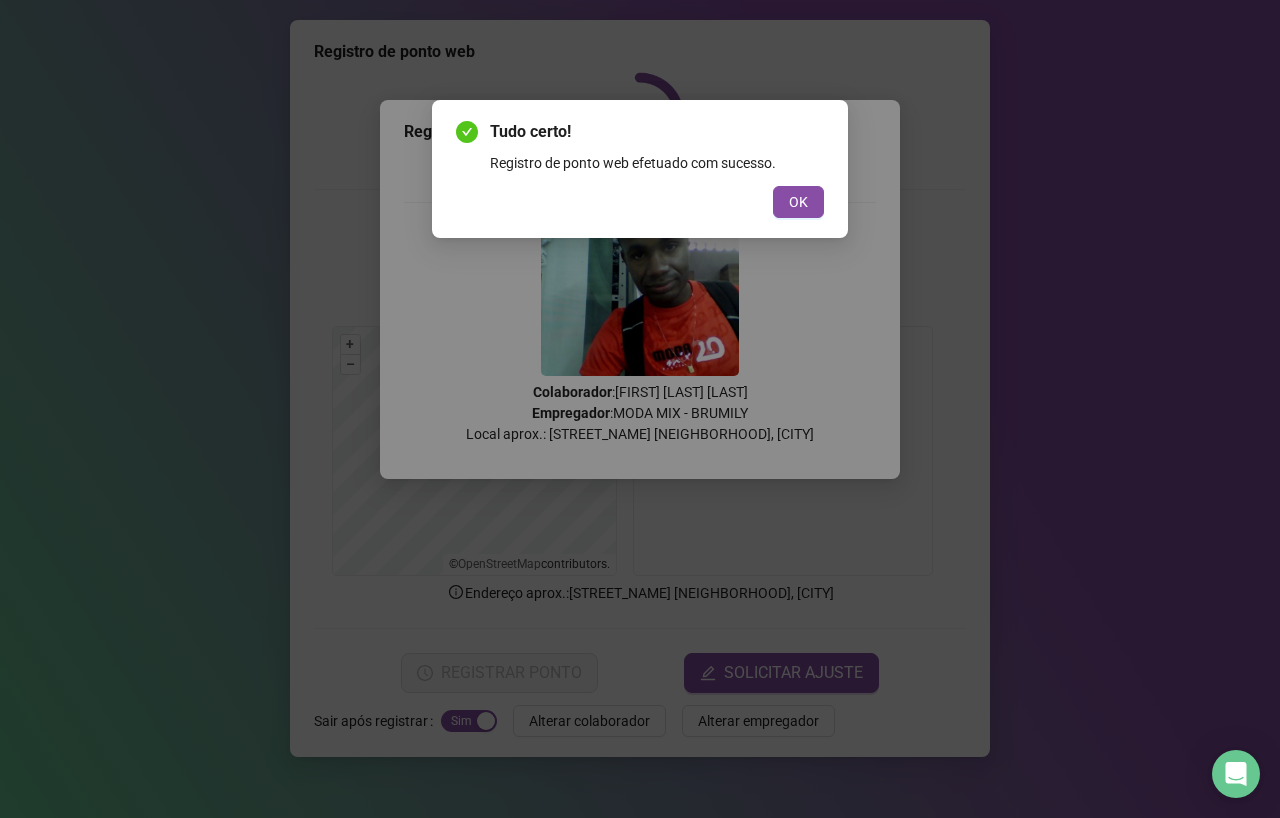 drag, startPoint x: 801, startPoint y: 198, endPoint x: 812, endPoint y: 222, distance: 26.400757 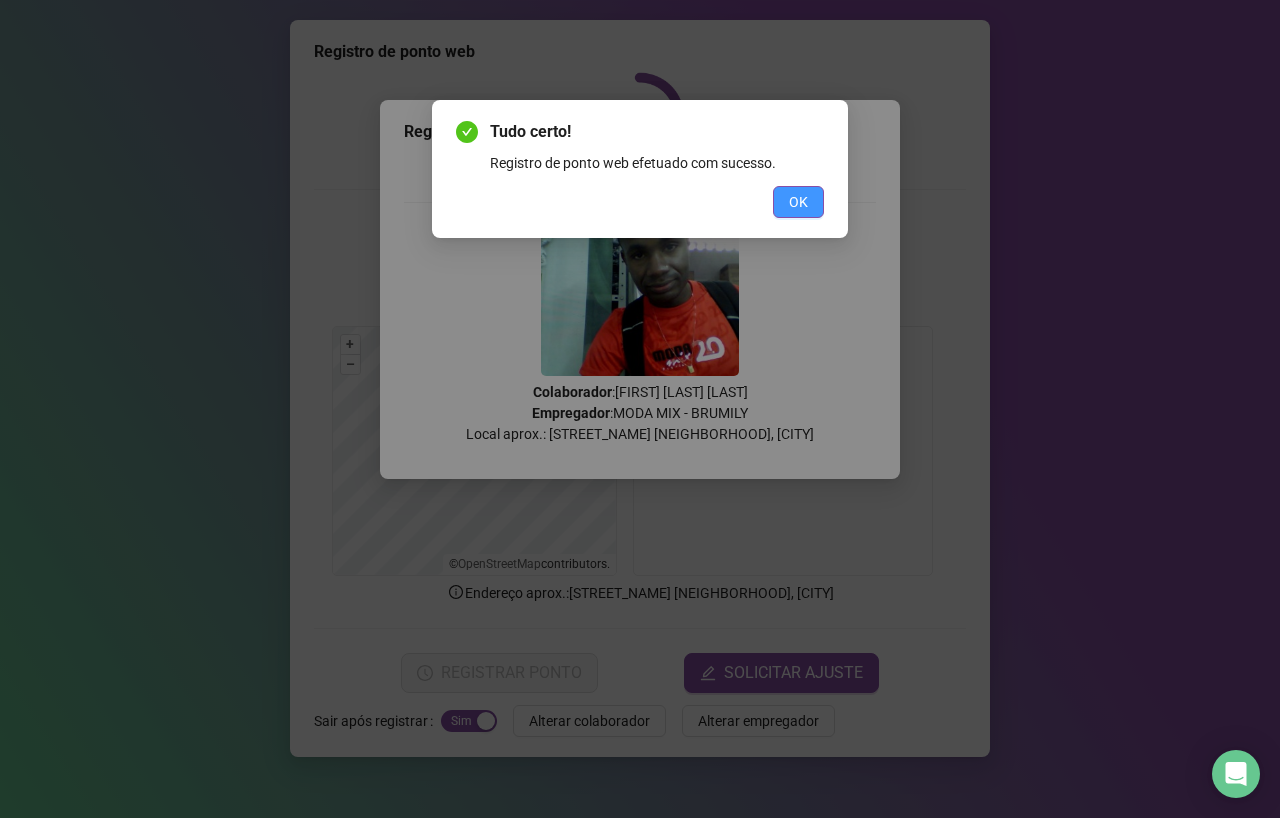 click on "OK" at bounding box center (798, 202) 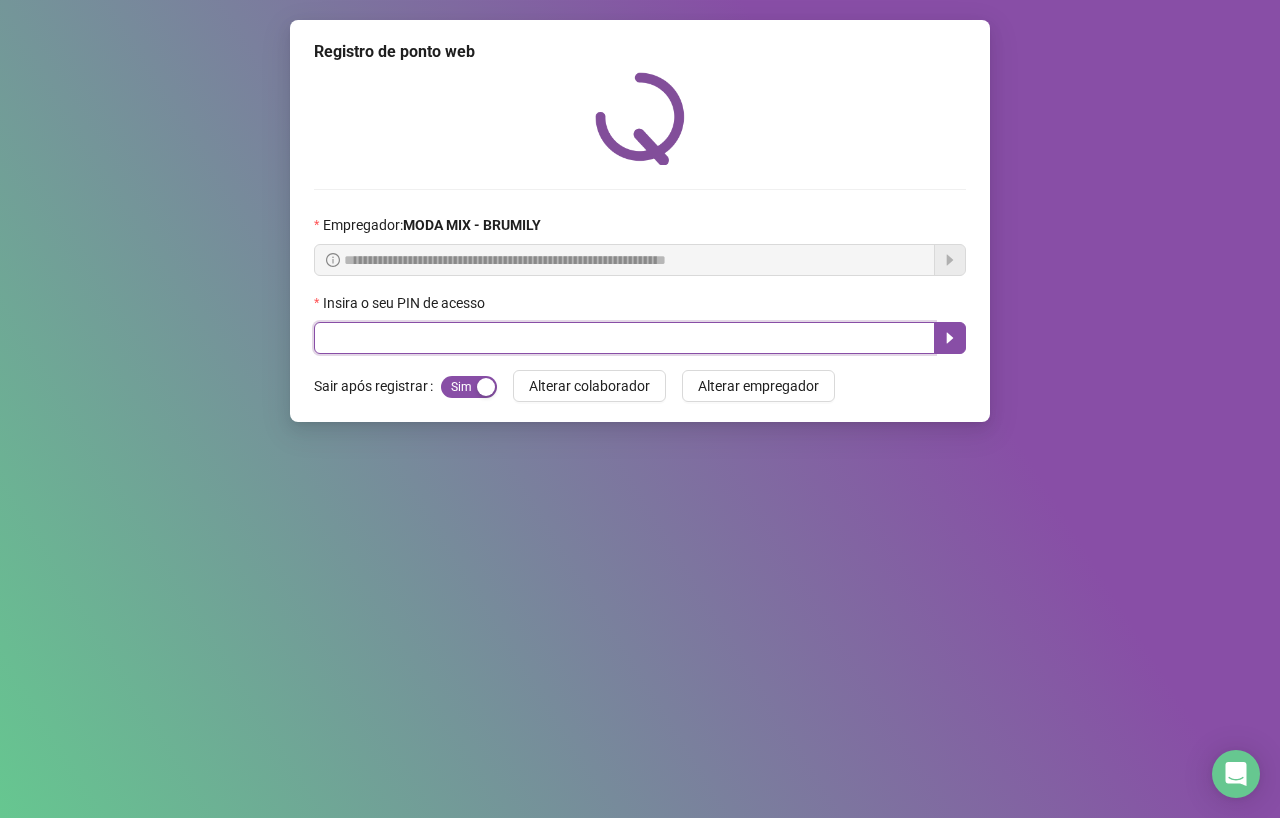 click at bounding box center [624, 338] 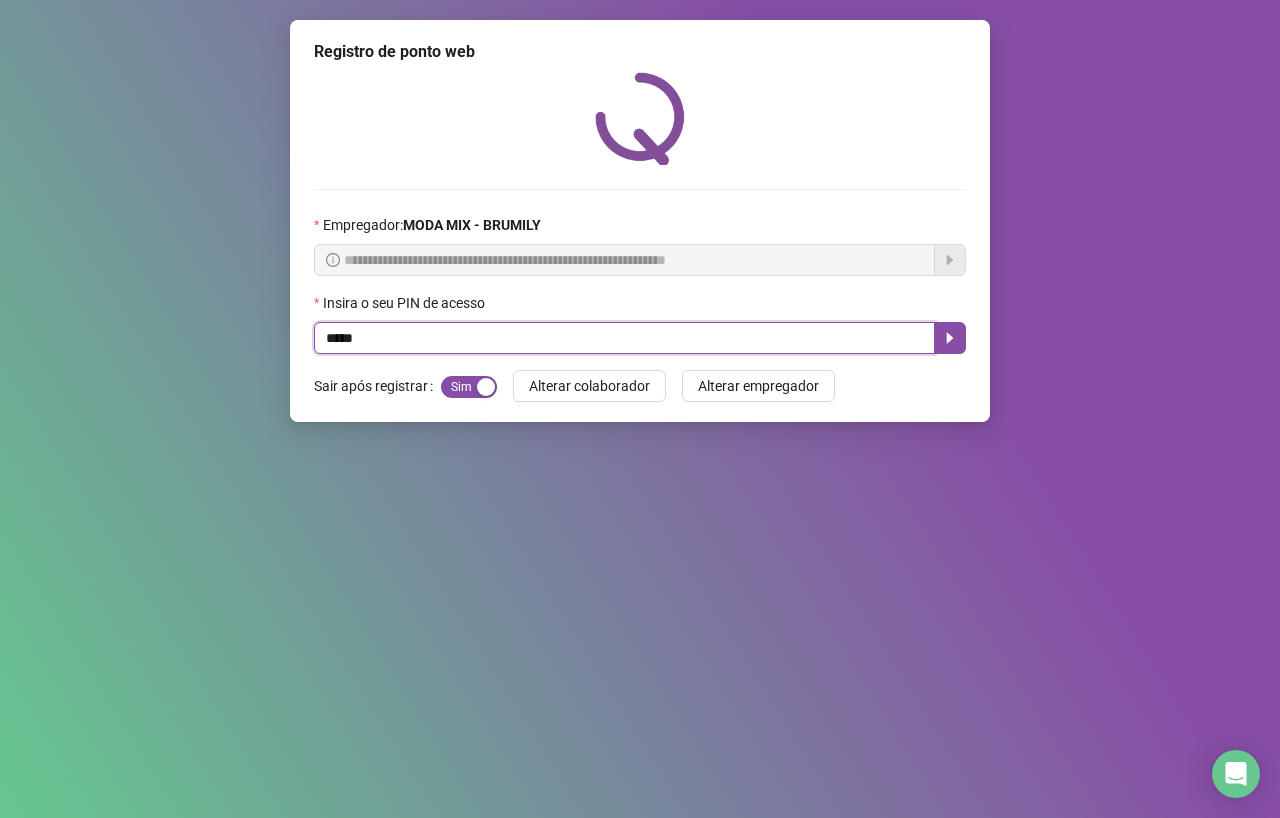 type on "*****" 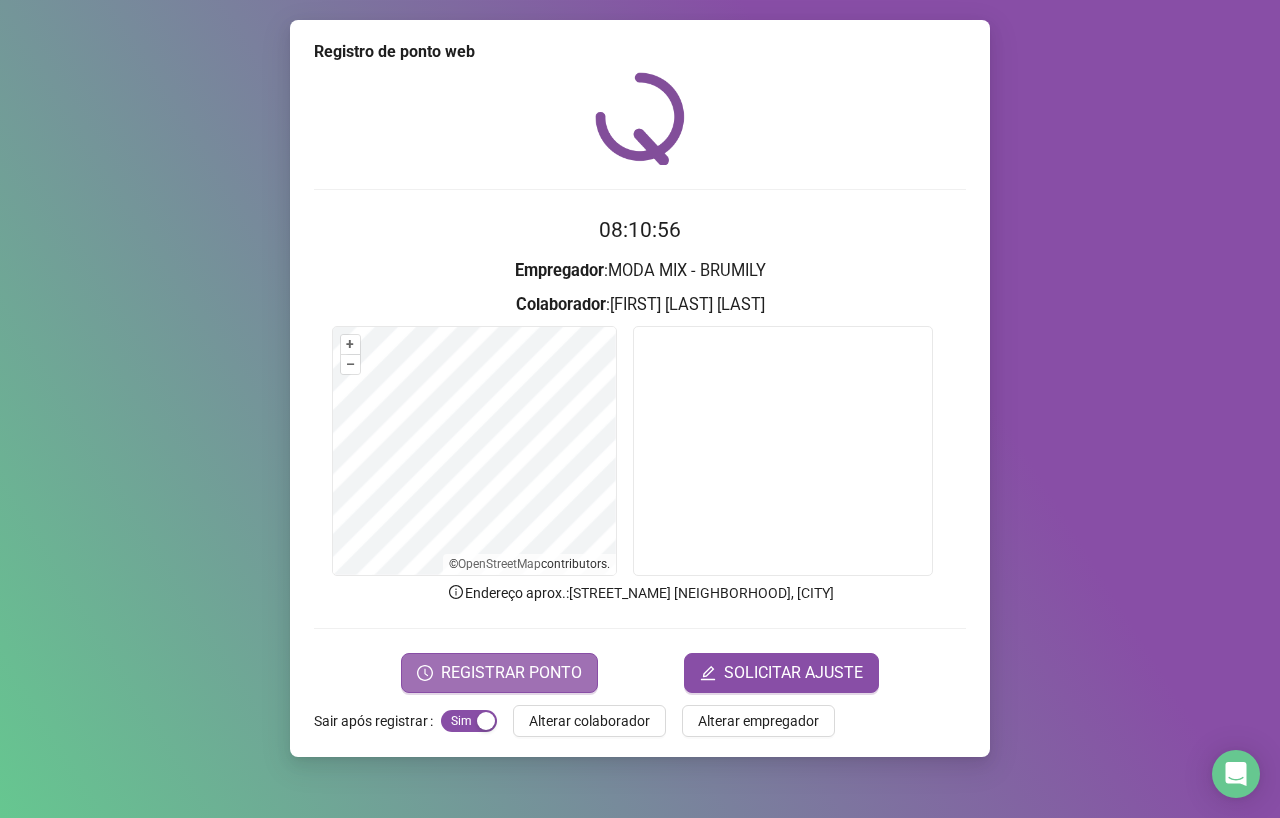 click on "REGISTRAR PONTO" at bounding box center [511, 673] 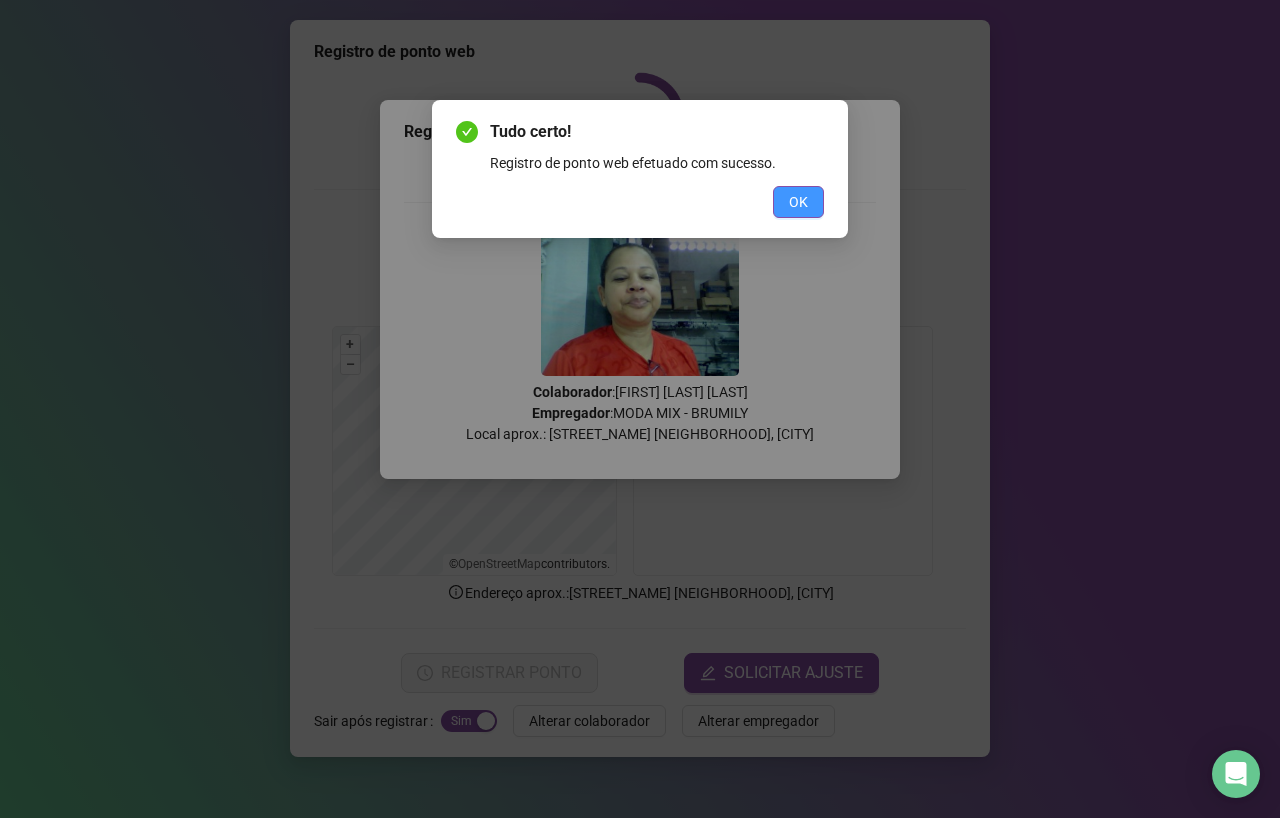 click on "OK" at bounding box center [798, 202] 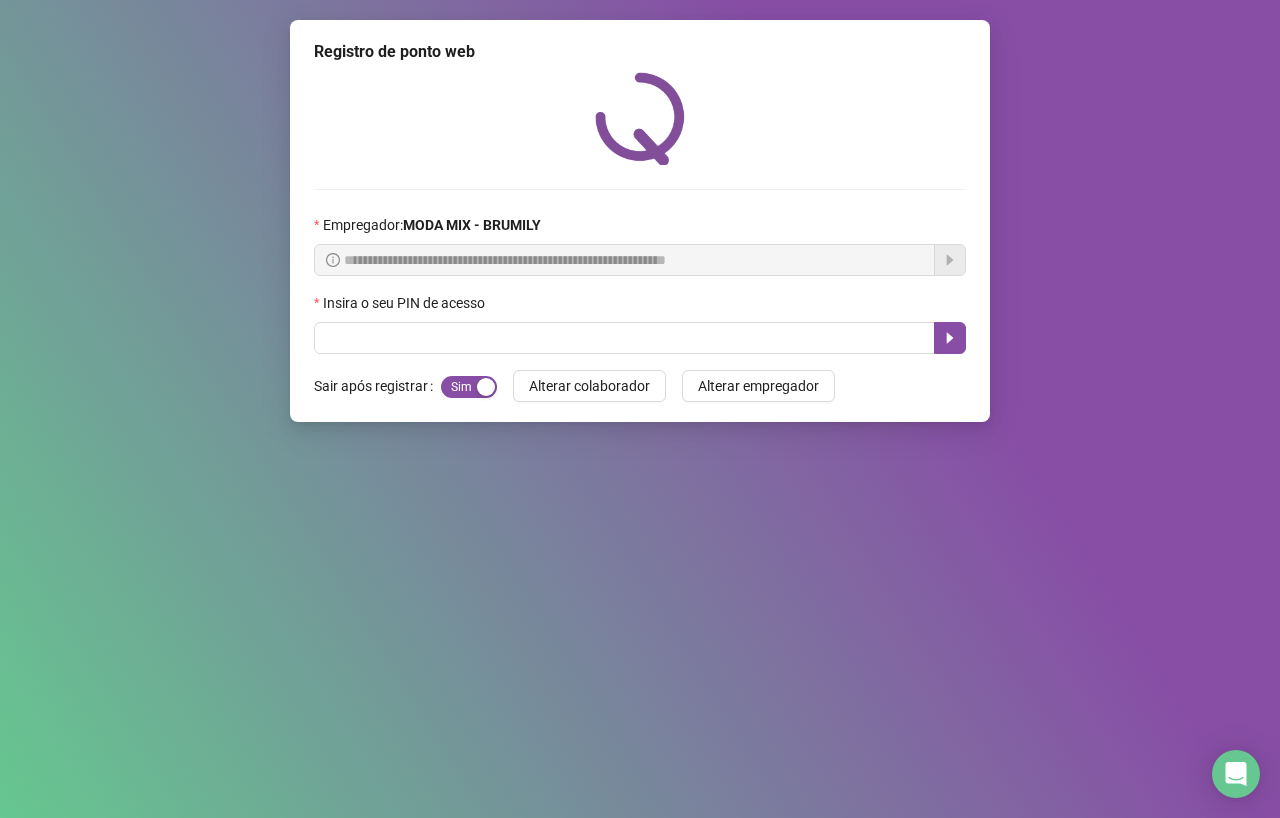 drag, startPoint x: 353, startPoint y: 330, endPoint x: 992, endPoint y: 606, distance: 696.05817 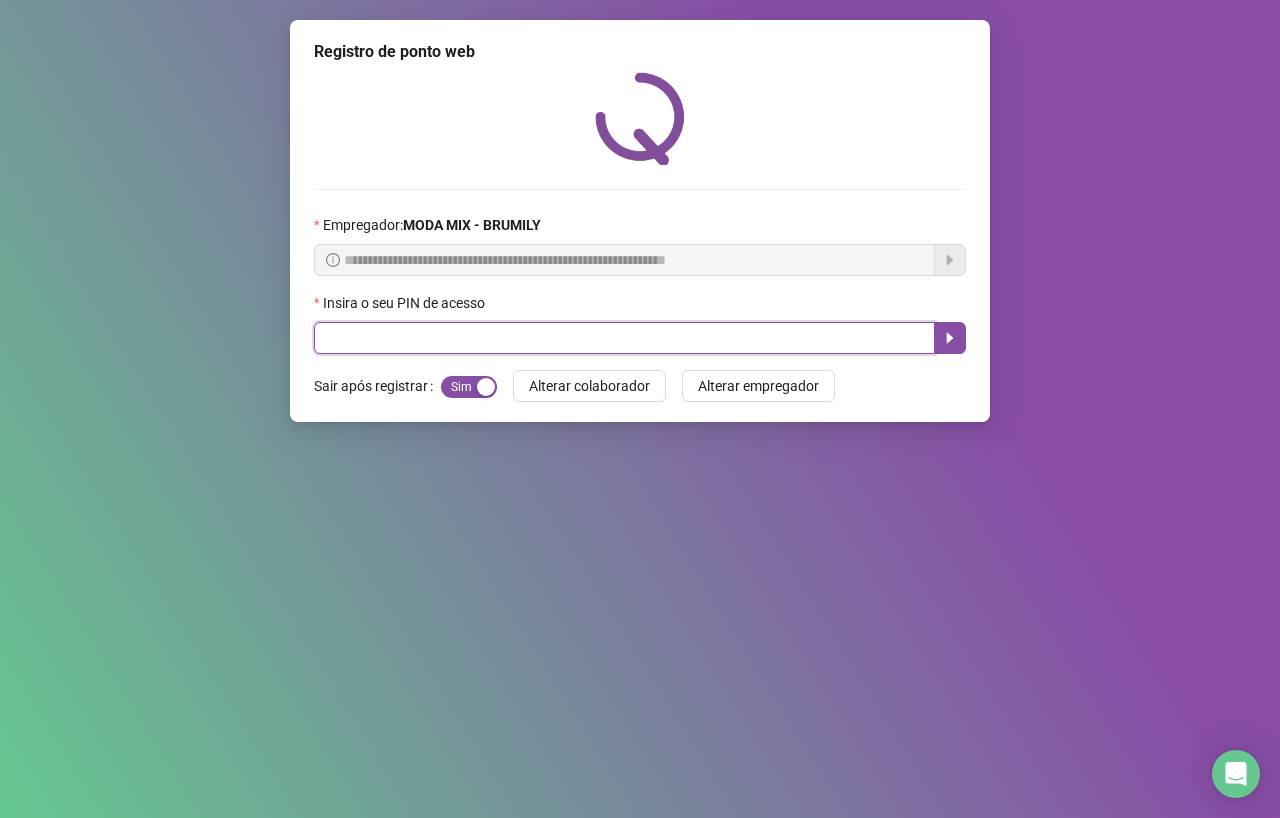 click at bounding box center [624, 338] 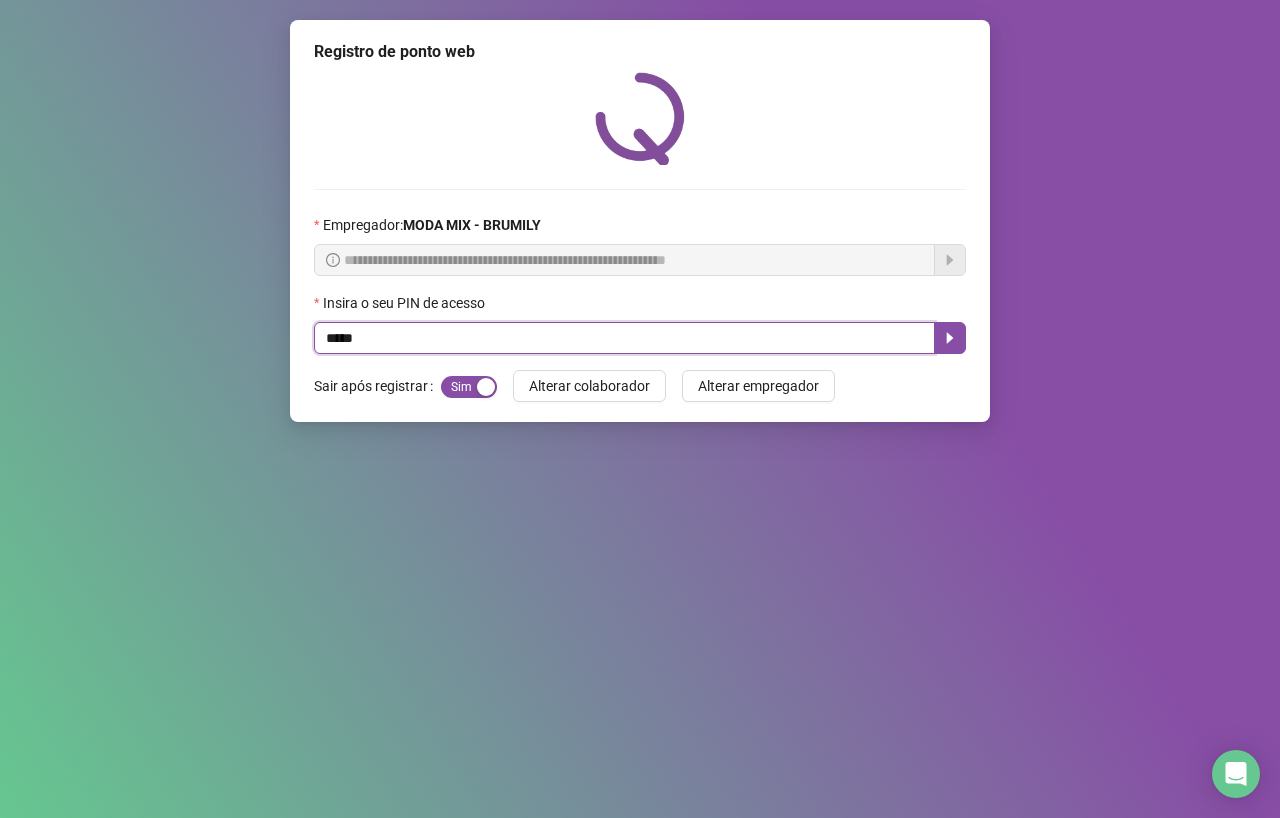 type on "*****" 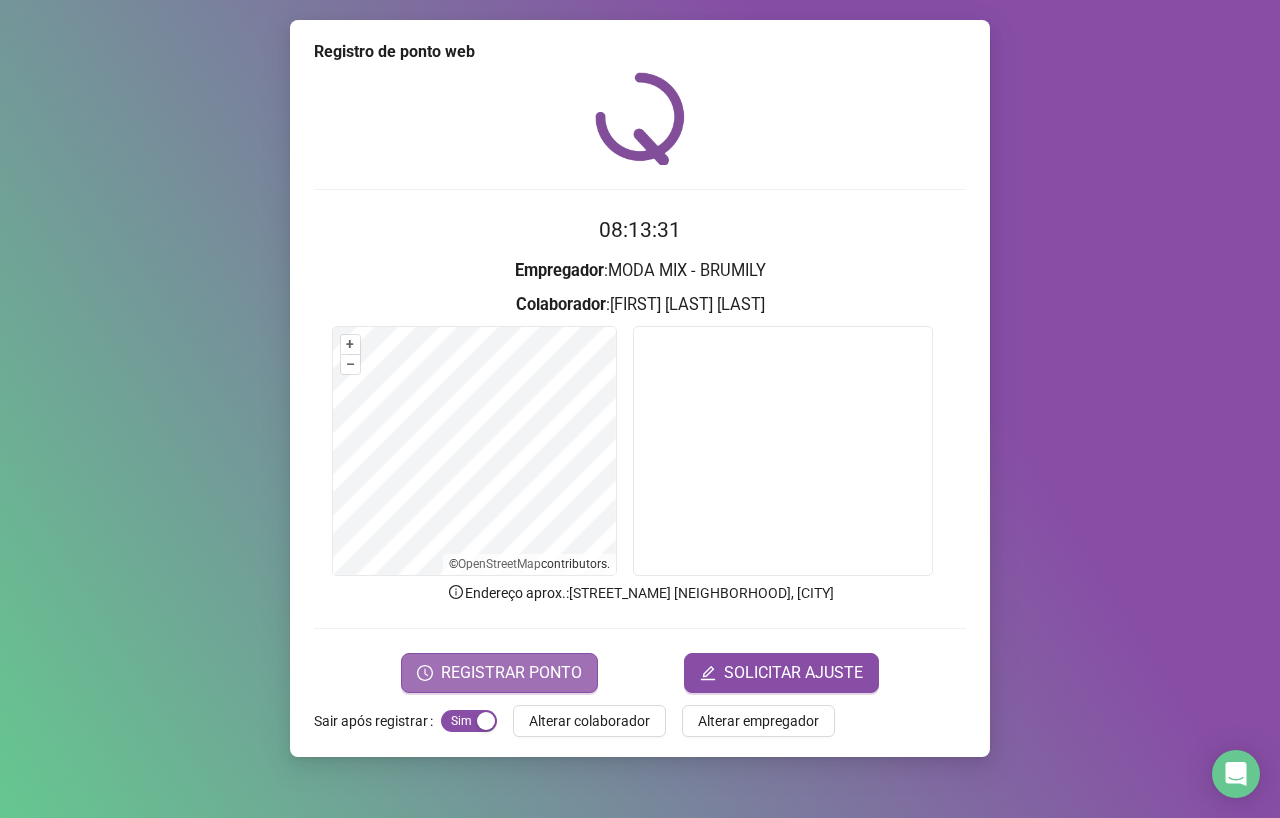 click on "REGISTRAR PONTO" at bounding box center [499, 673] 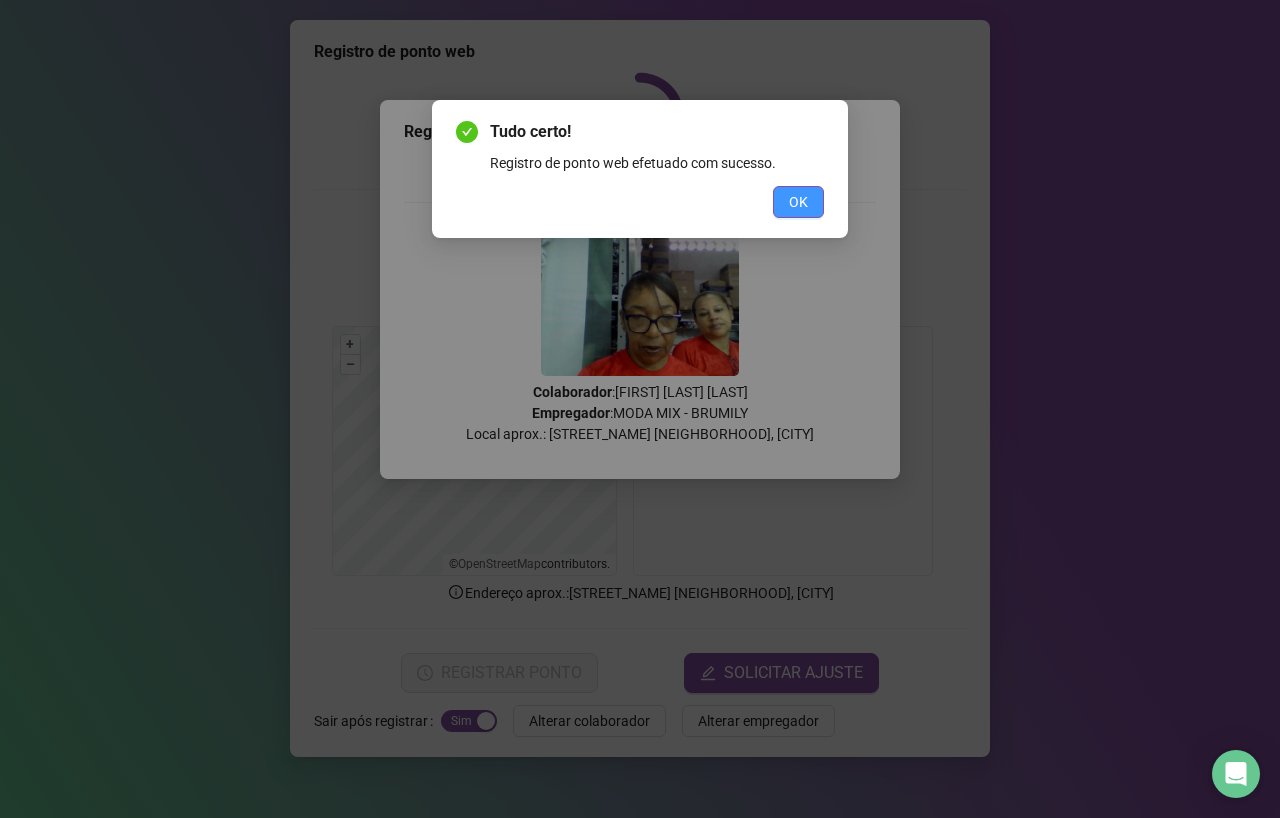 click on "OK" at bounding box center [798, 202] 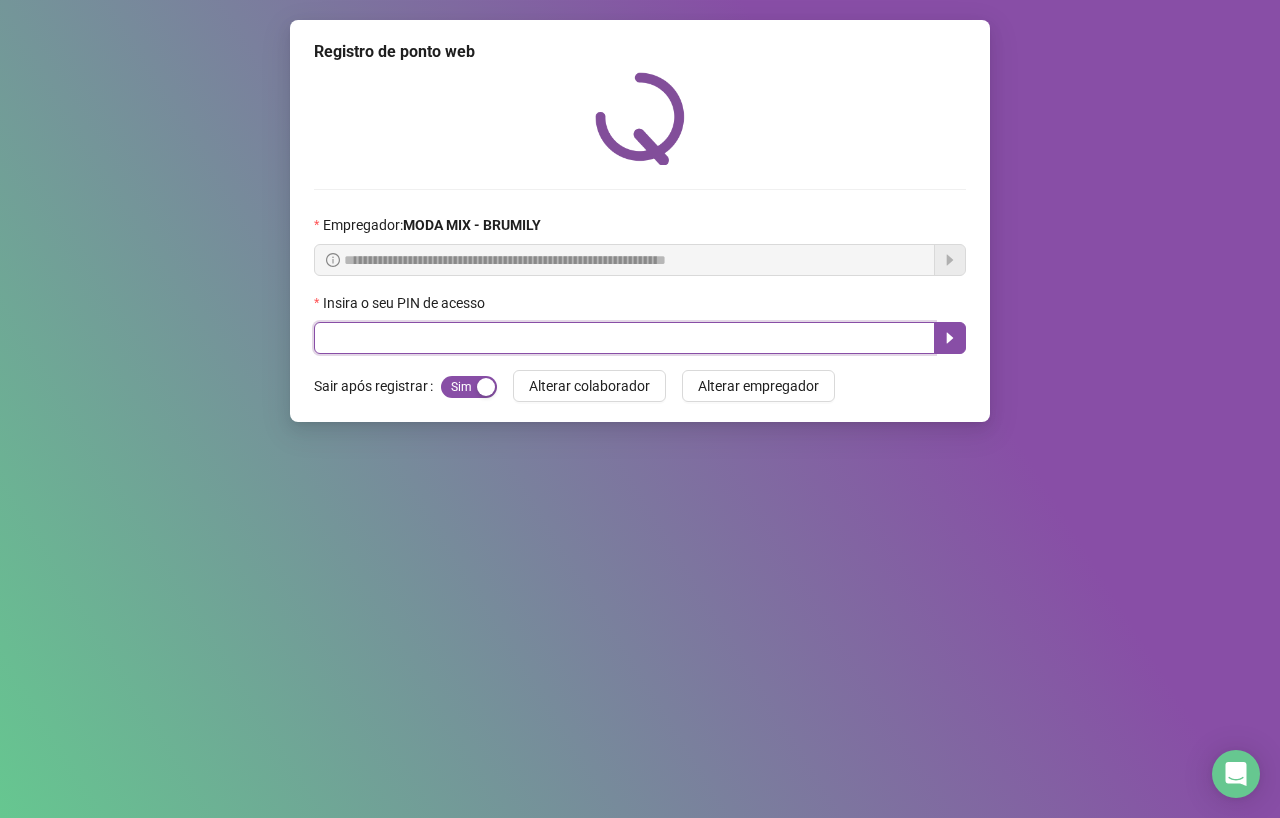click at bounding box center [624, 338] 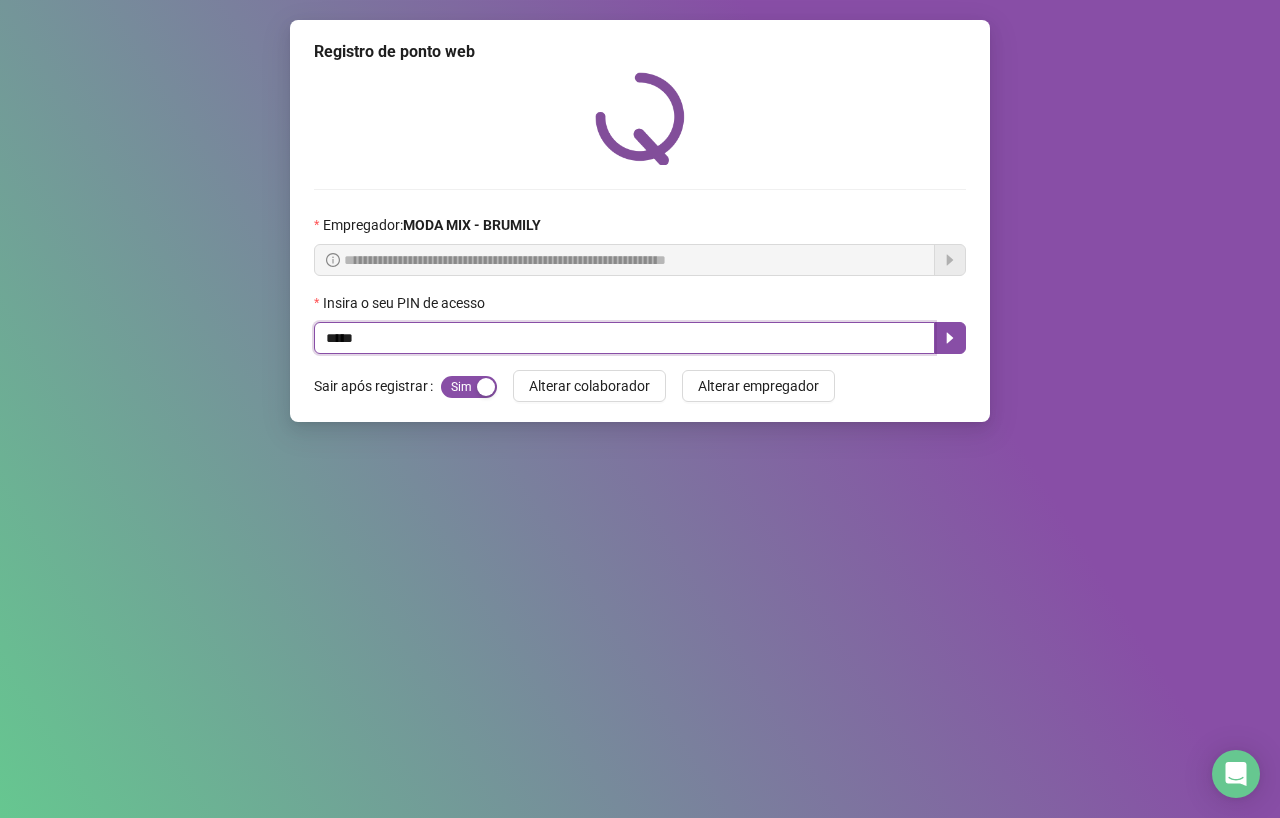 type on "*****" 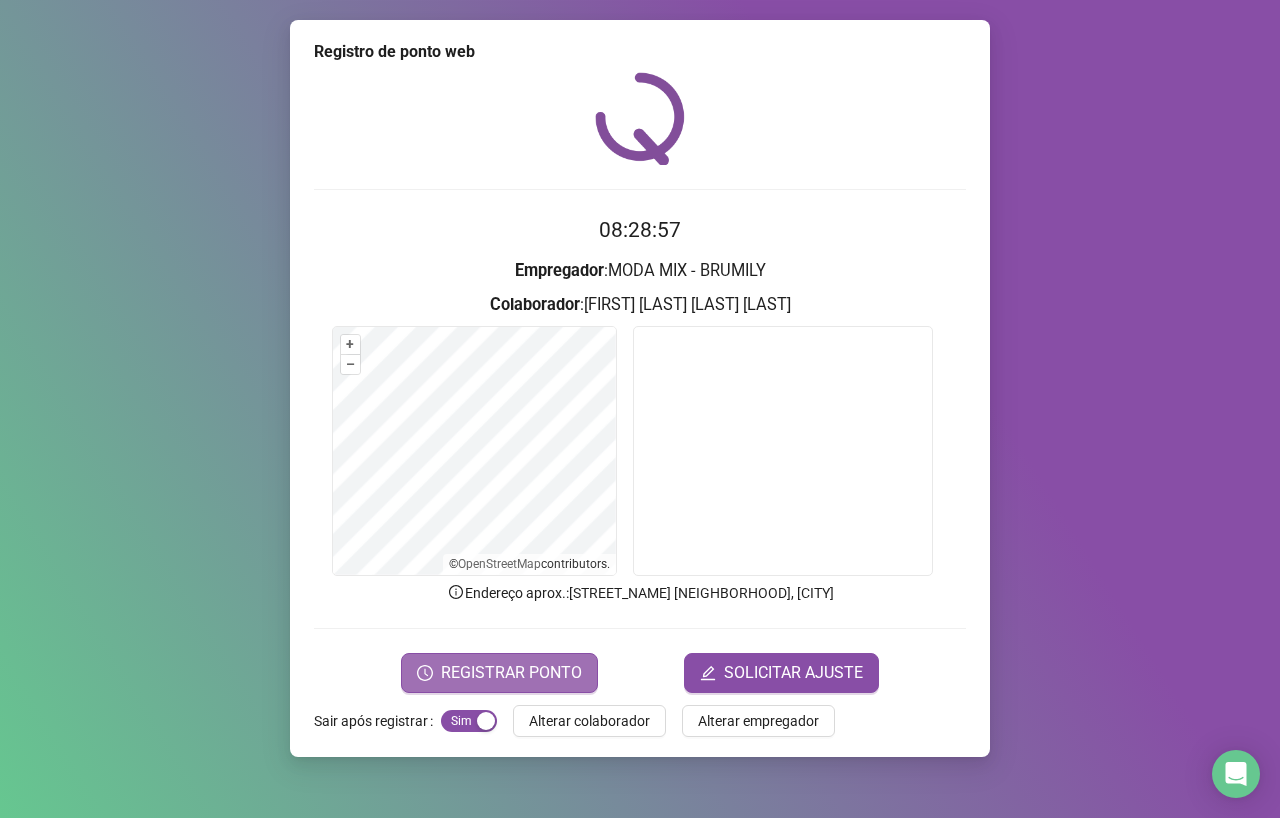 click on "REGISTRAR PONTO" at bounding box center [511, 673] 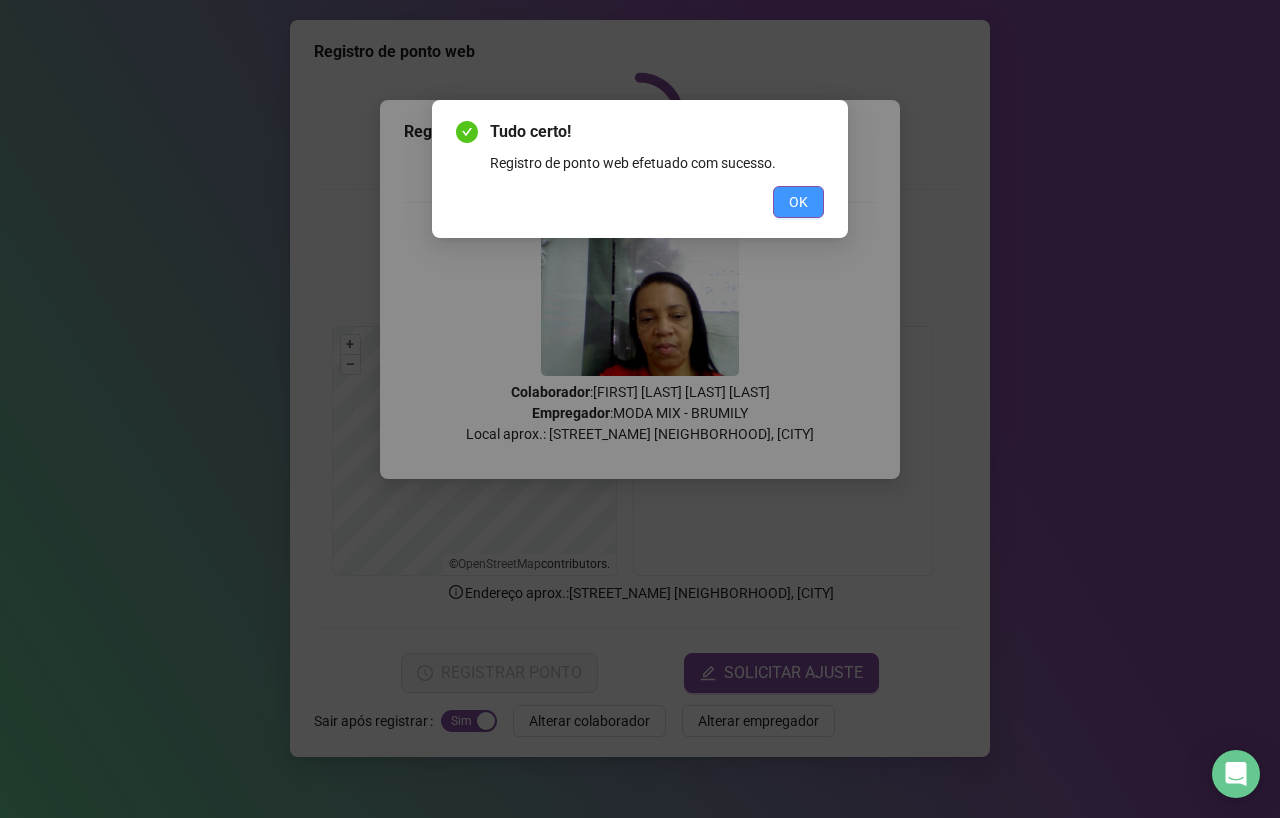 click on "OK" at bounding box center (798, 202) 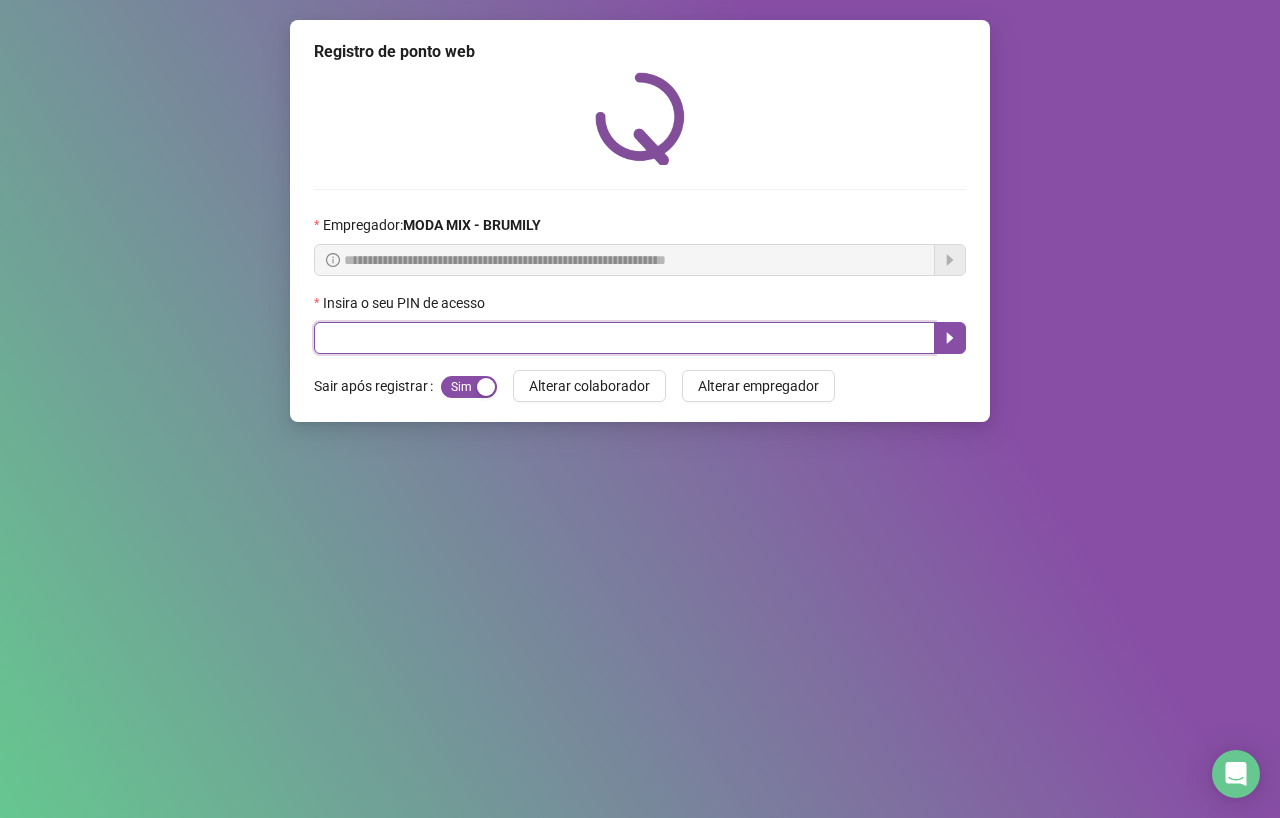 click at bounding box center (624, 338) 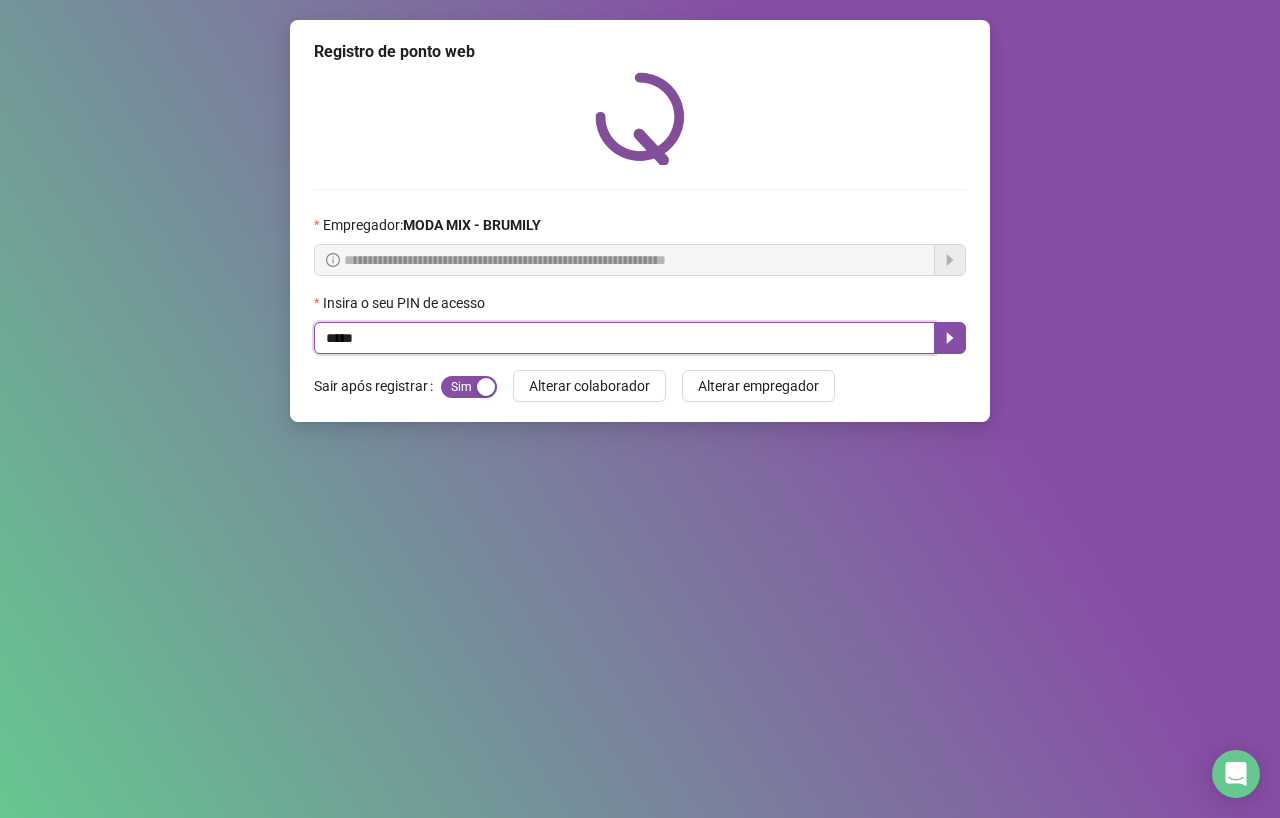 type on "*****" 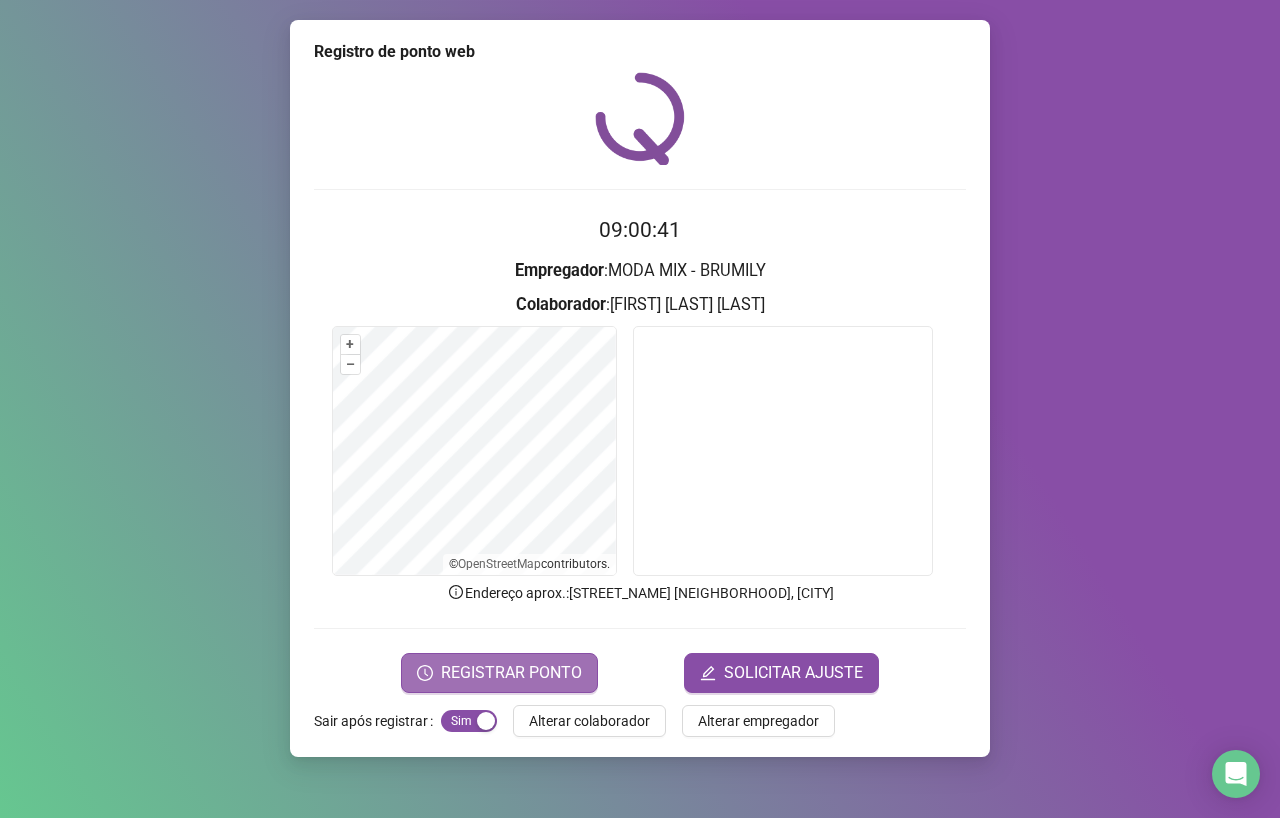 click on "REGISTRAR PONTO" at bounding box center (511, 673) 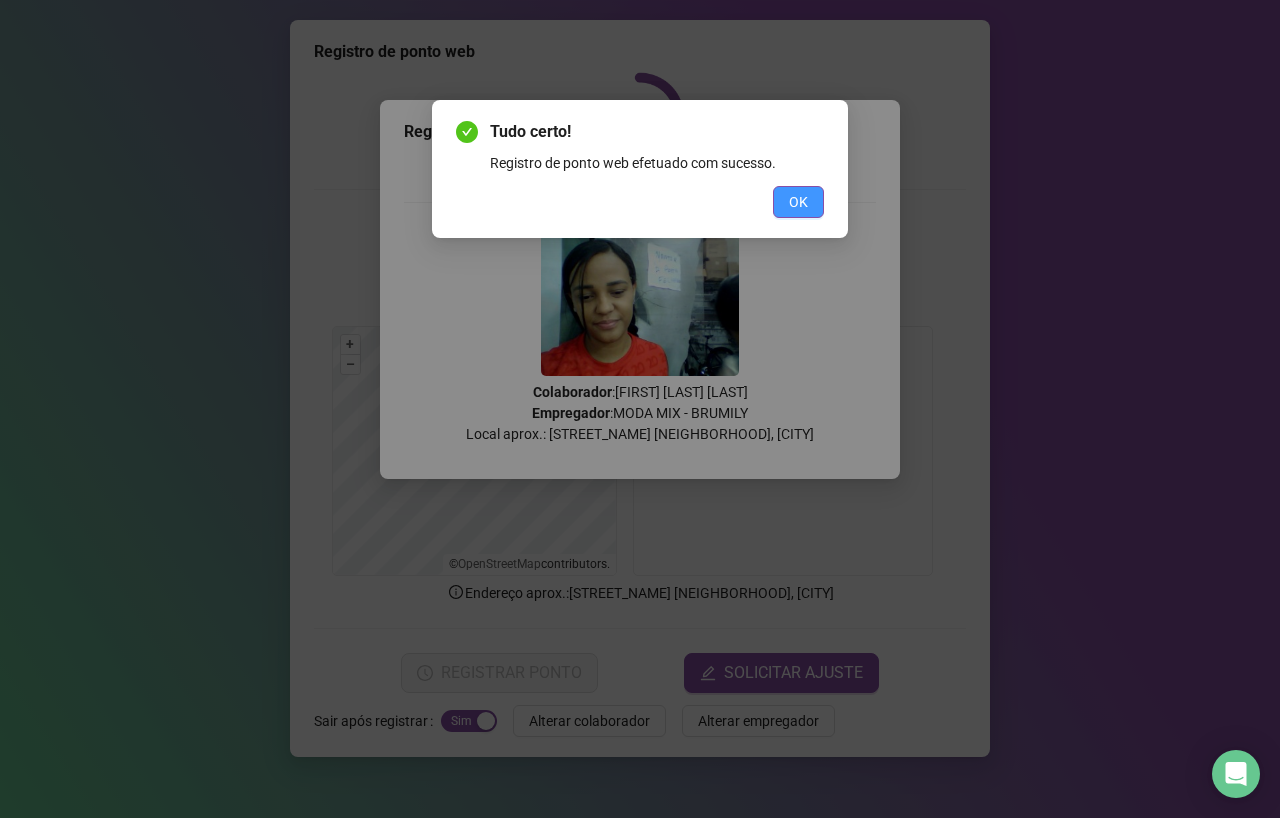 click on "OK" at bounding box center [798, 202] 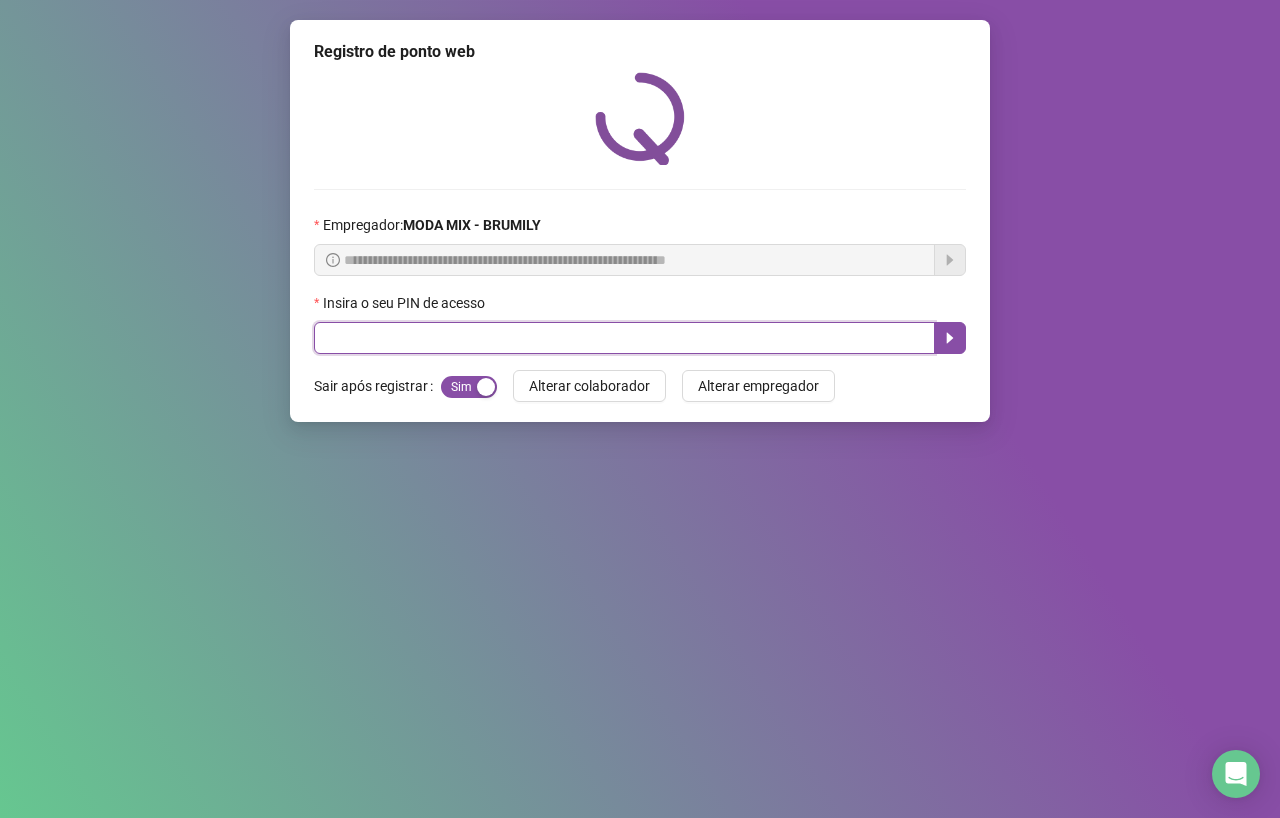 click at bounding box center (624, 338) 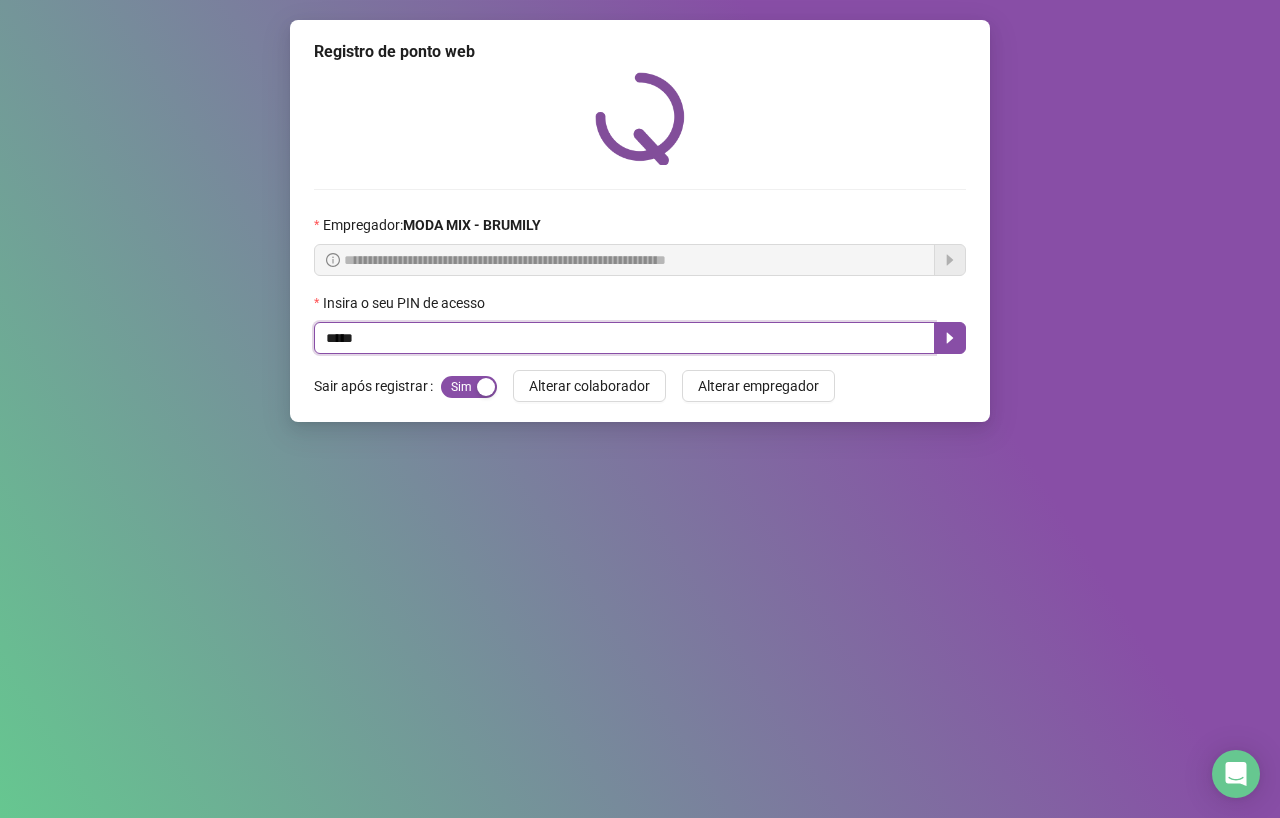 type on "*****" 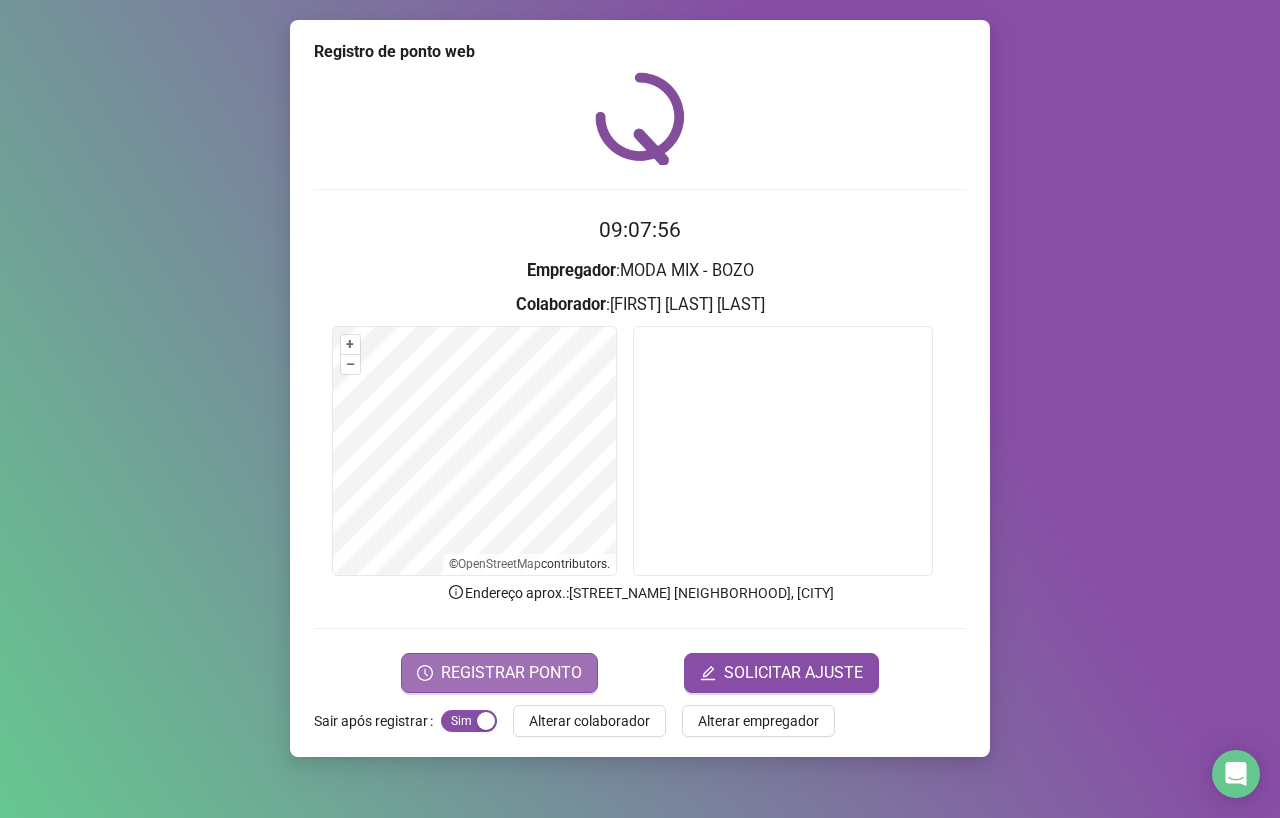 click on "REGISTRAR PONTO" at bounding box center [511, 673] 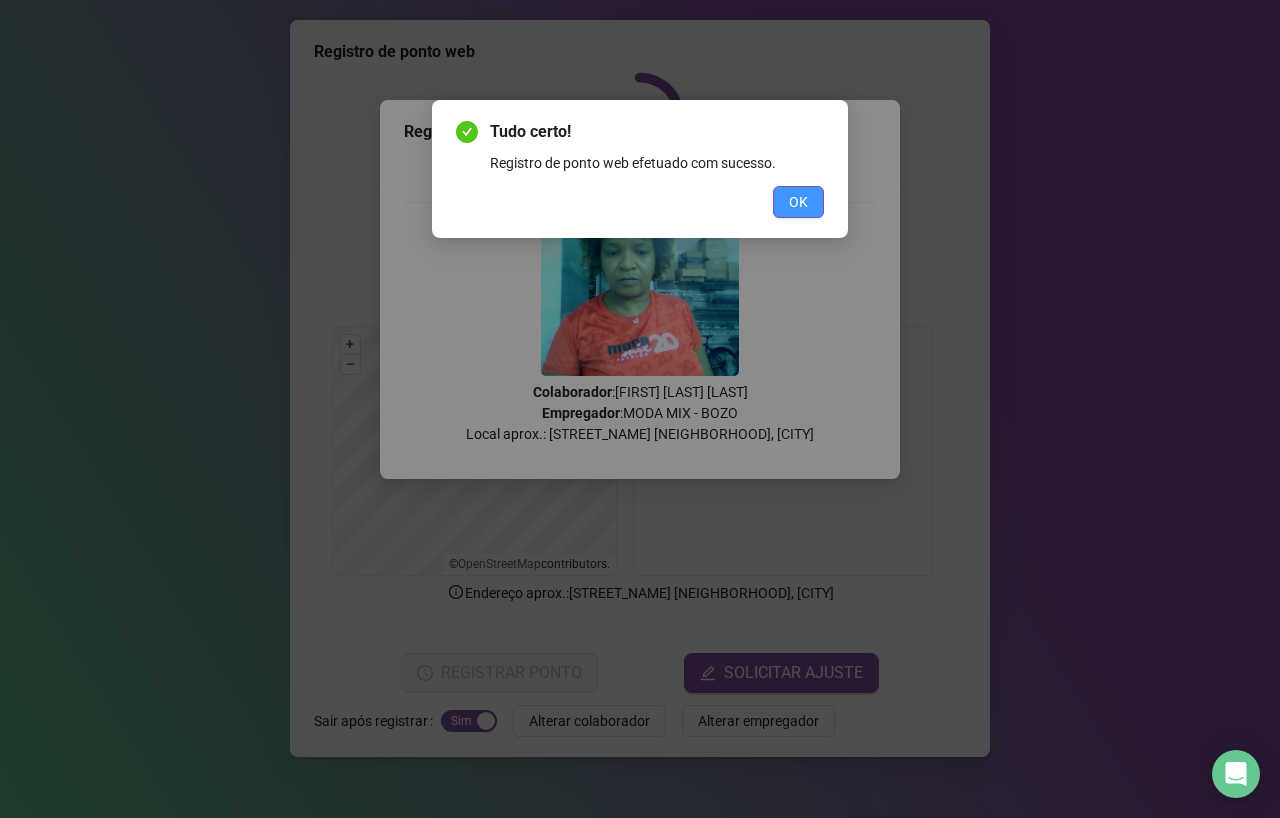 click on "OK" at bounding box center [798, 202] 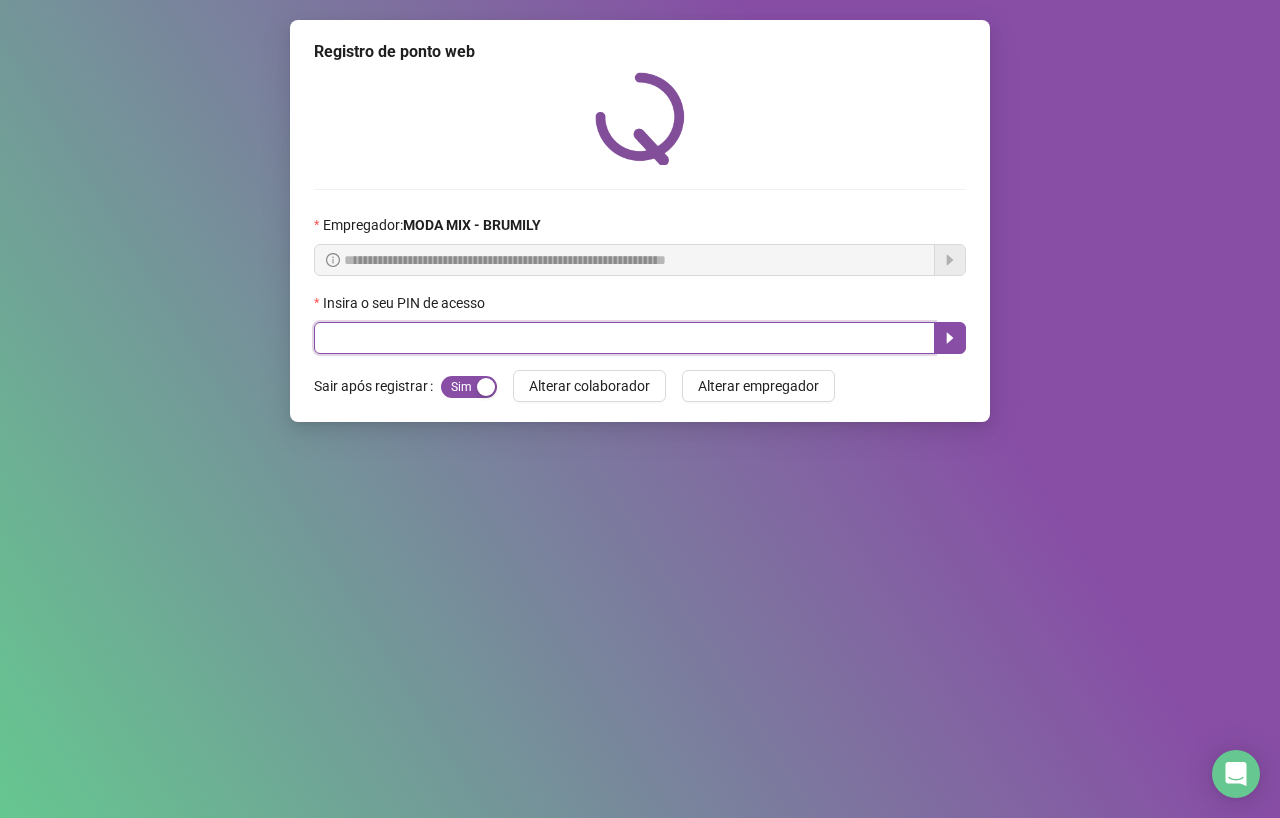 click at bounding box center (624, 338) 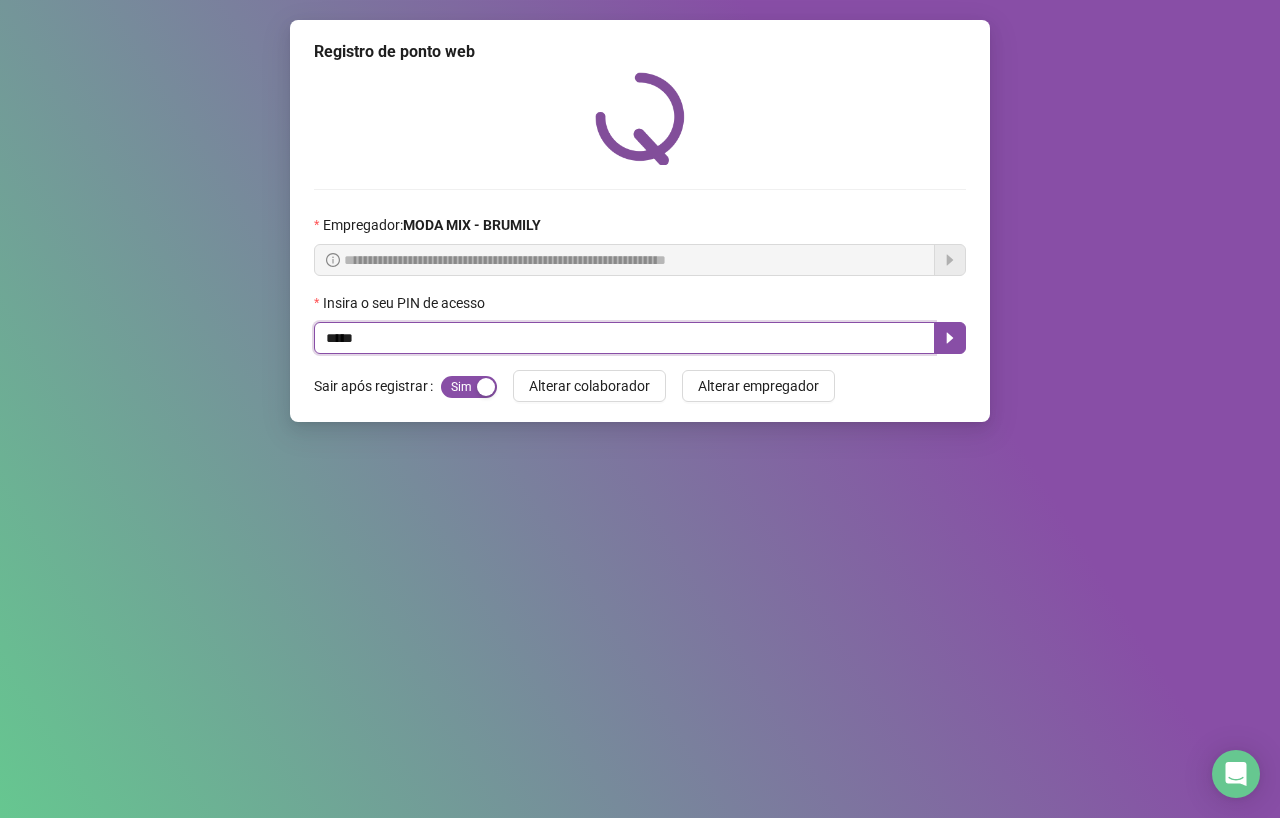 type on "*****" 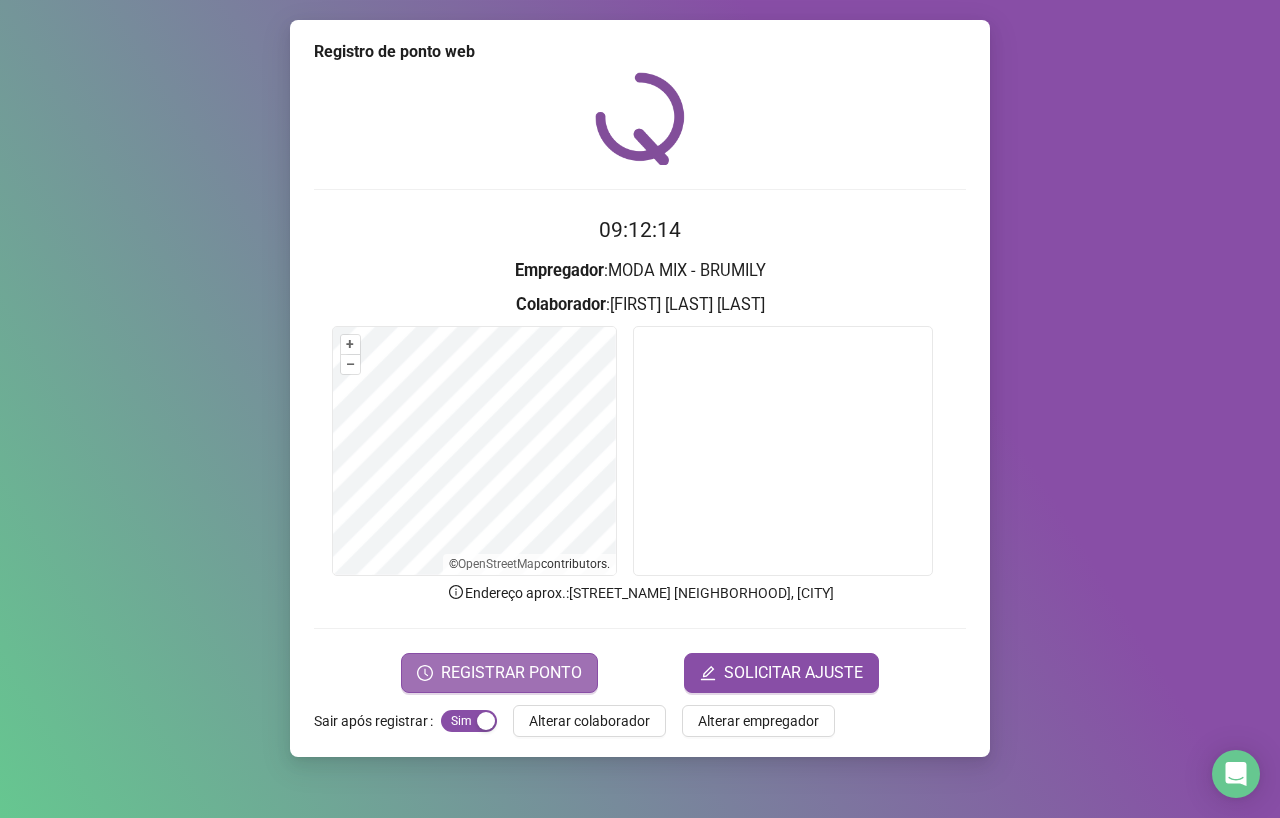 click on "REGISTRAR PONTO" at bounding box center (511, 673) 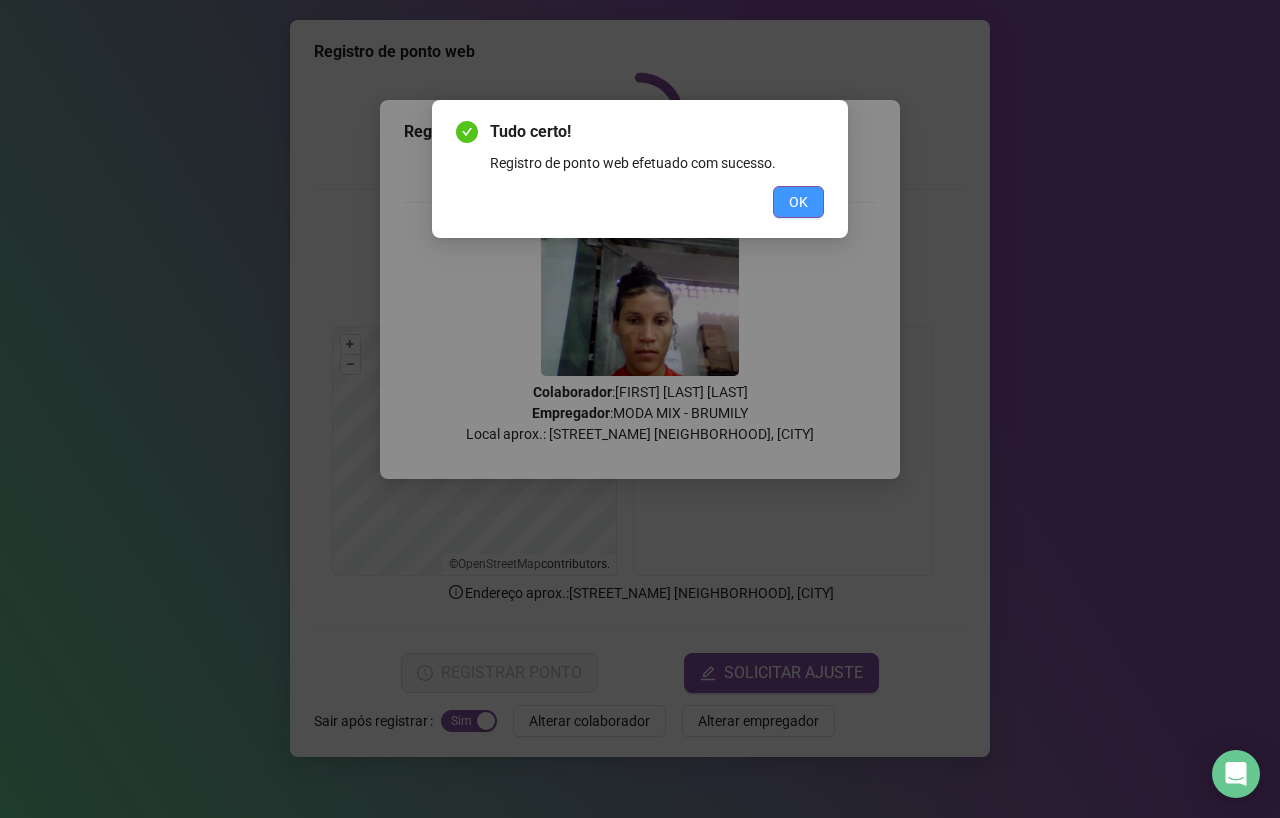 click on "OK" at bounding box center [798, 202] 